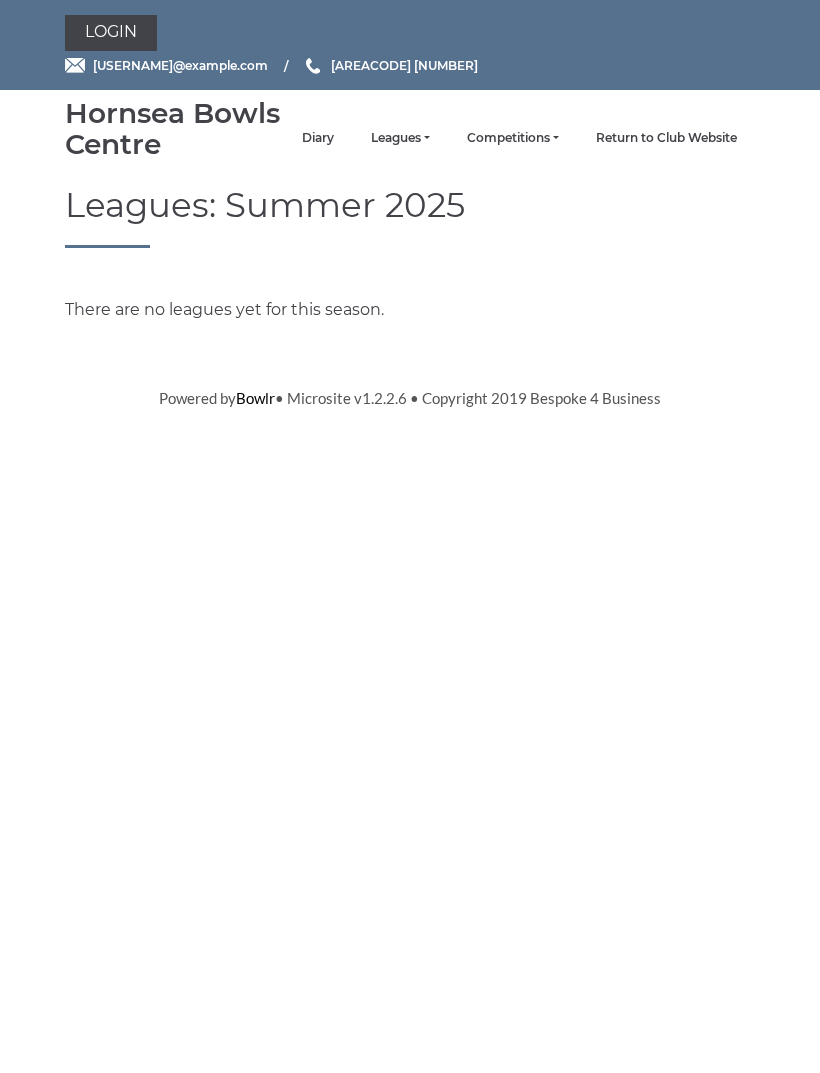 scroll, scrollTop: 0, scrollLeft: 0, axis: both 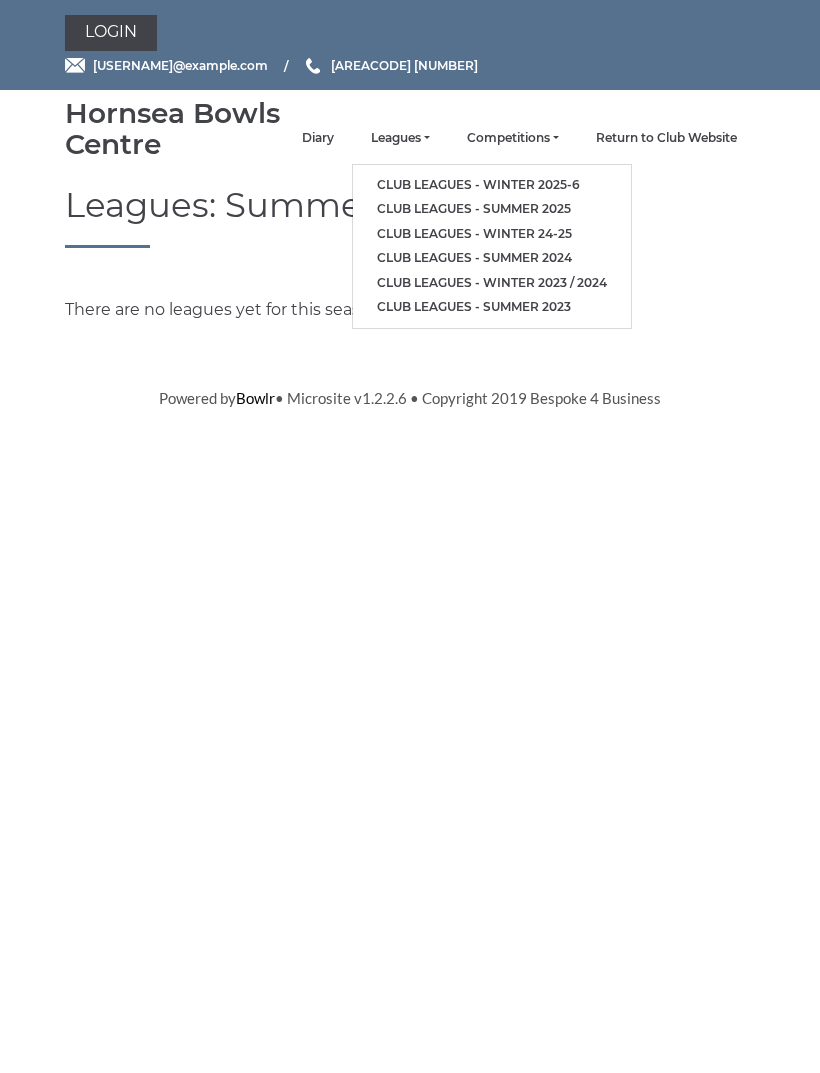 click on "Club leagues - Winter 2025-6" at bounding box center (492, 185) 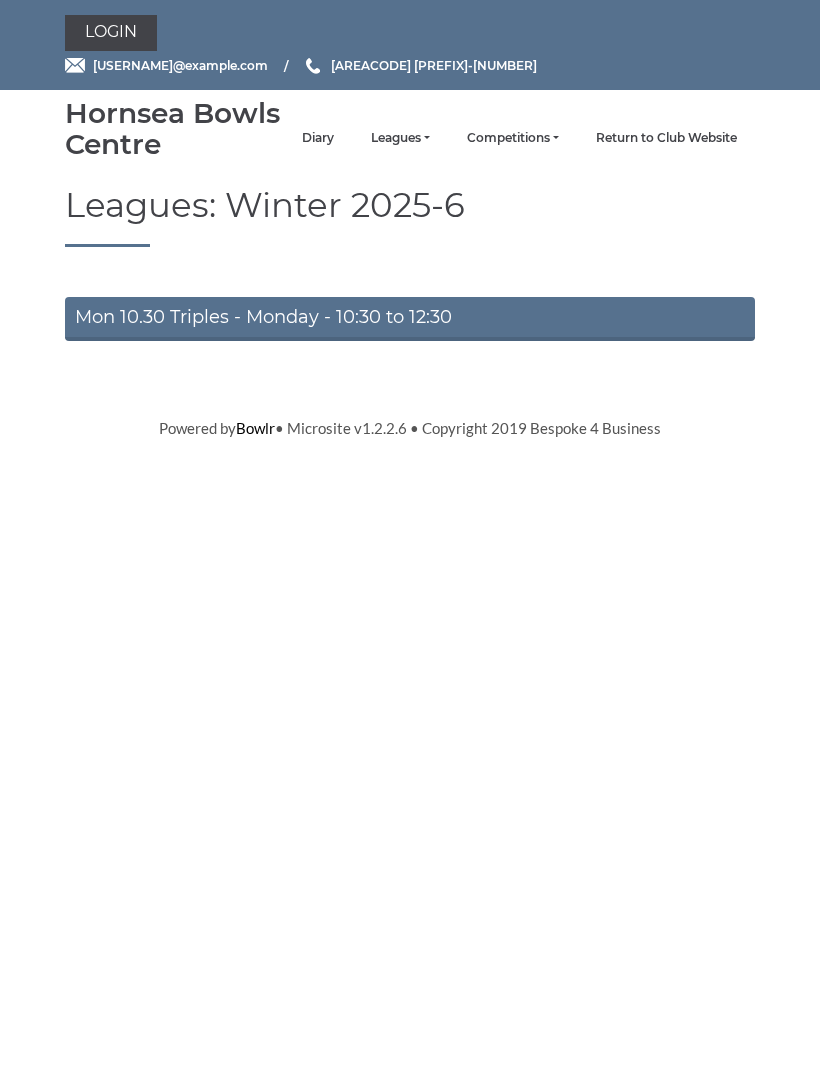 scroll, scrollTop: 0, scrollLeft: 0, axis: both 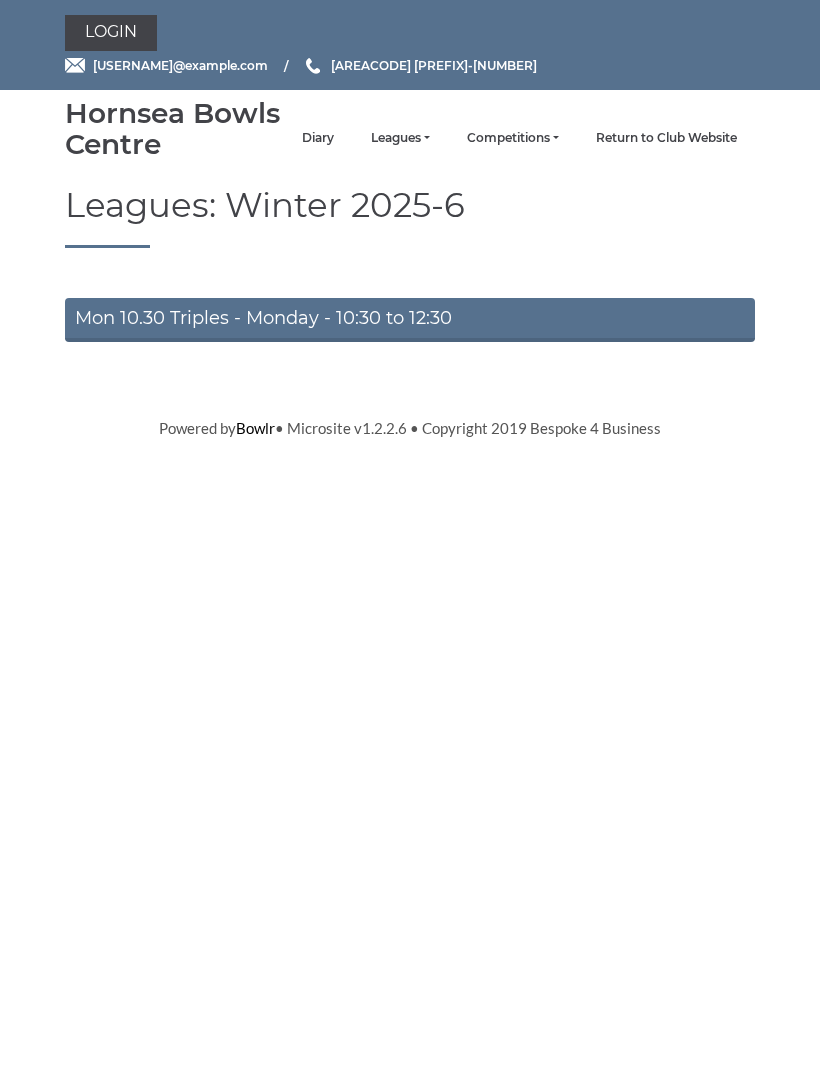 click on "Mon 10.30 Triples - Monday - 10:30 to 12:30" at bounding box center (410, 320) 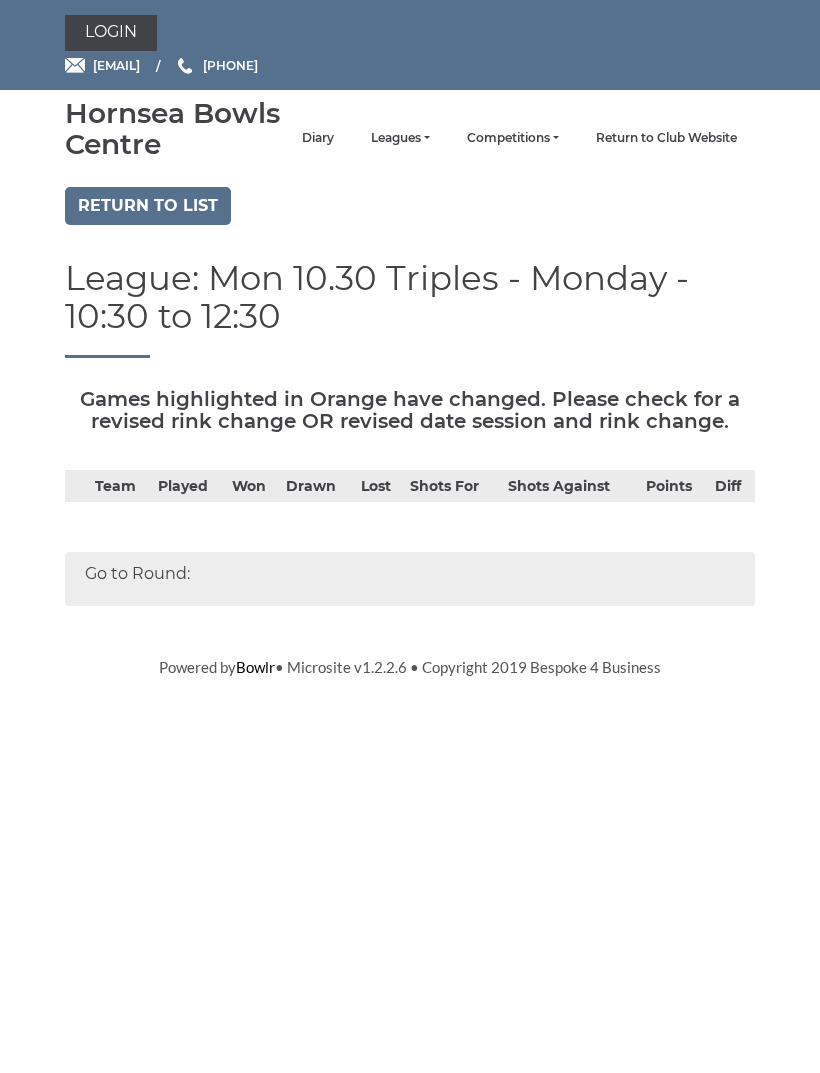scroll, scrollTop: 0, scrollLeft: 0, axis: both 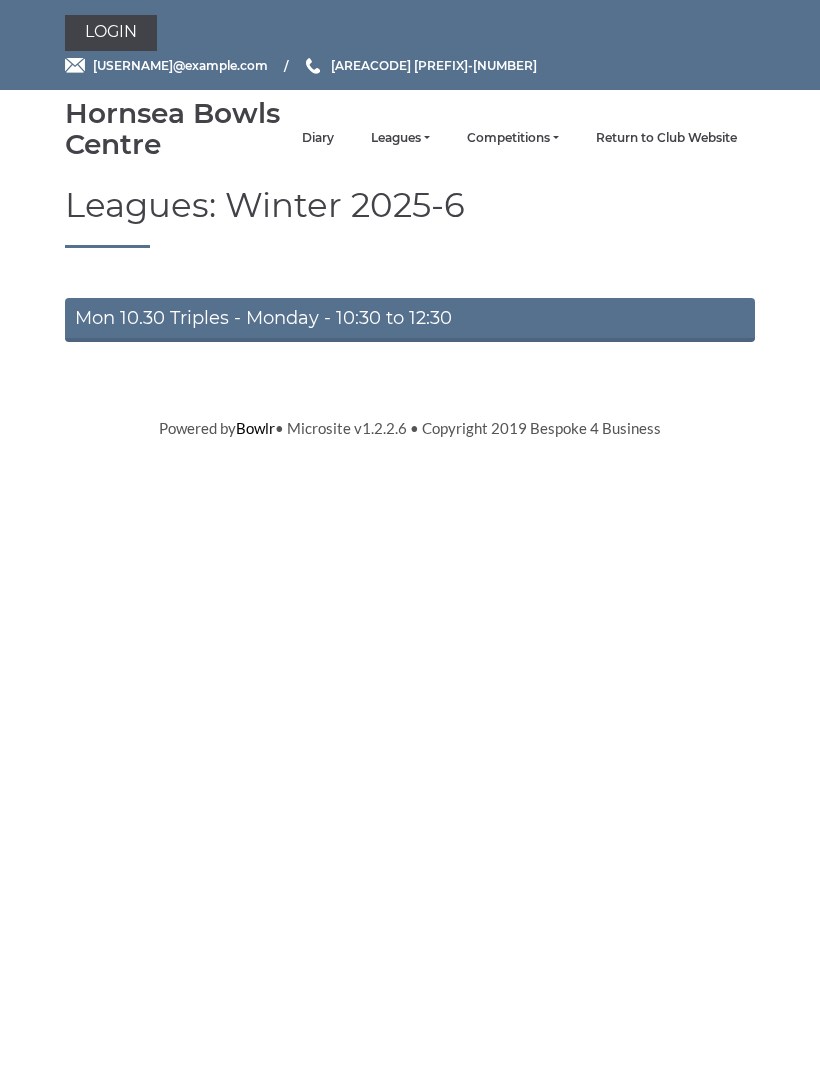 click on "Leagues" at bounding box center (400, 138) 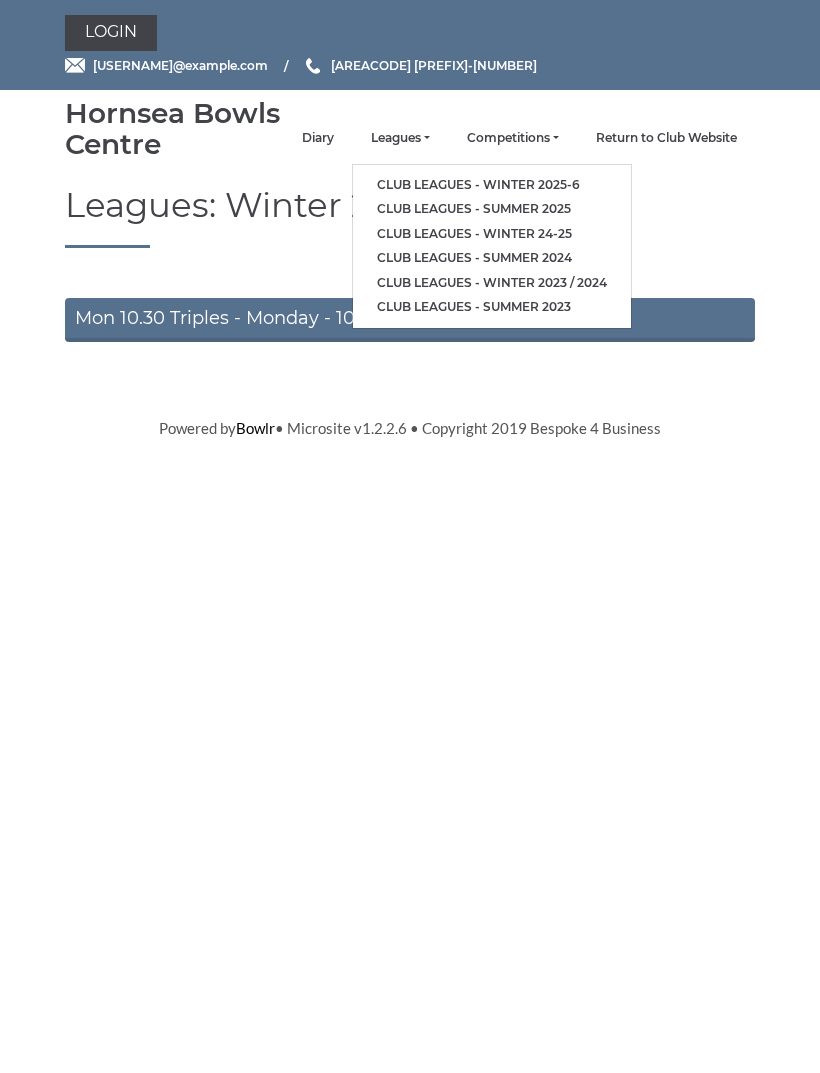 click on "Club leagues - Summer 2025" at bounding box center (492, 209) 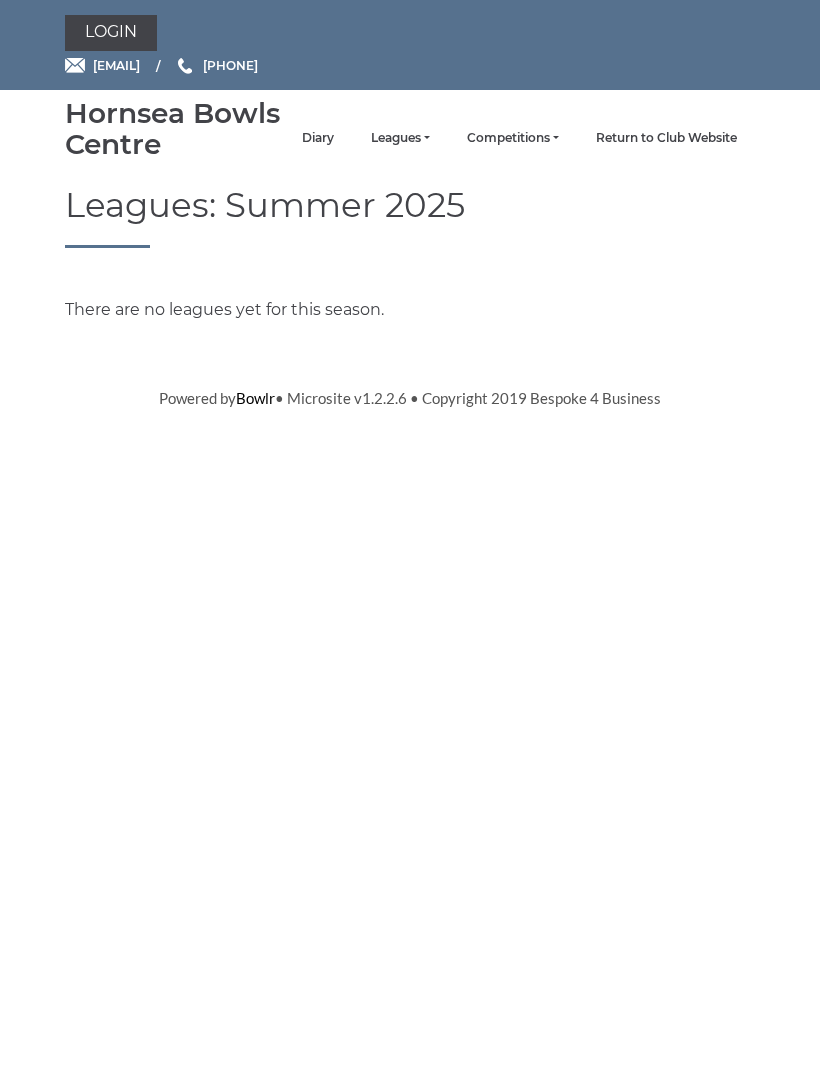 scroll, scrollTop: 0, scrollLeft: 0, axis: both 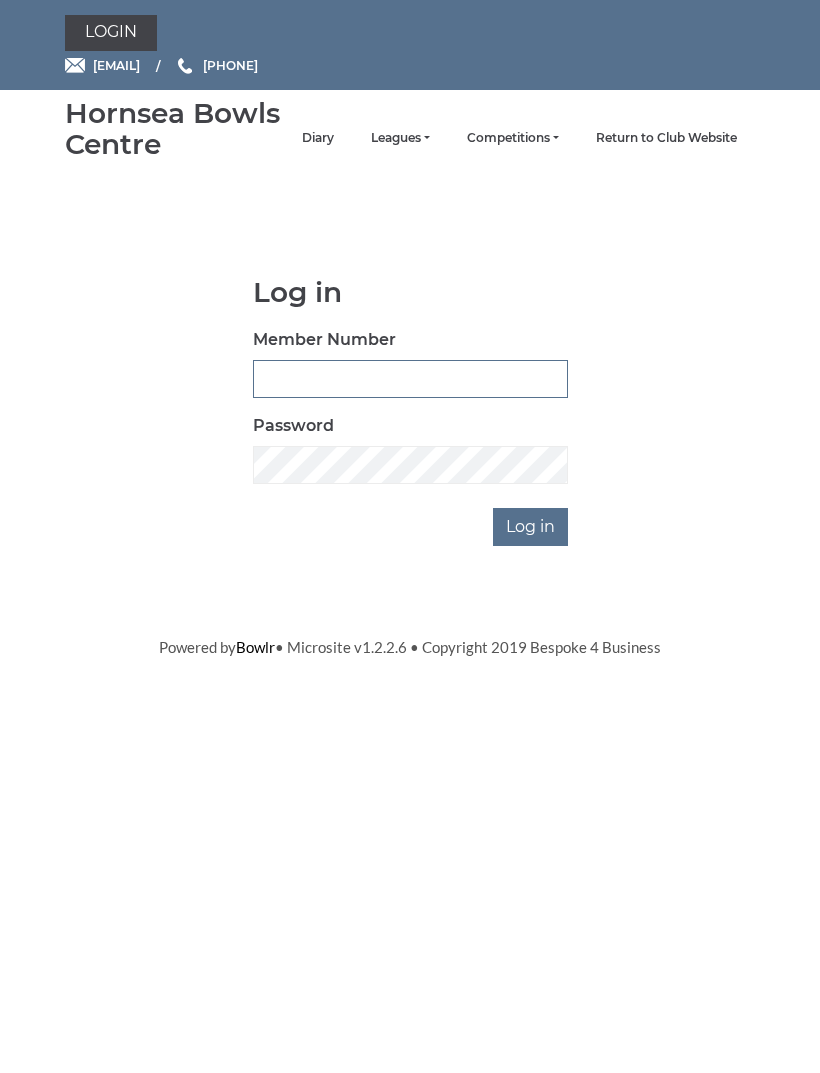 type on "0091" 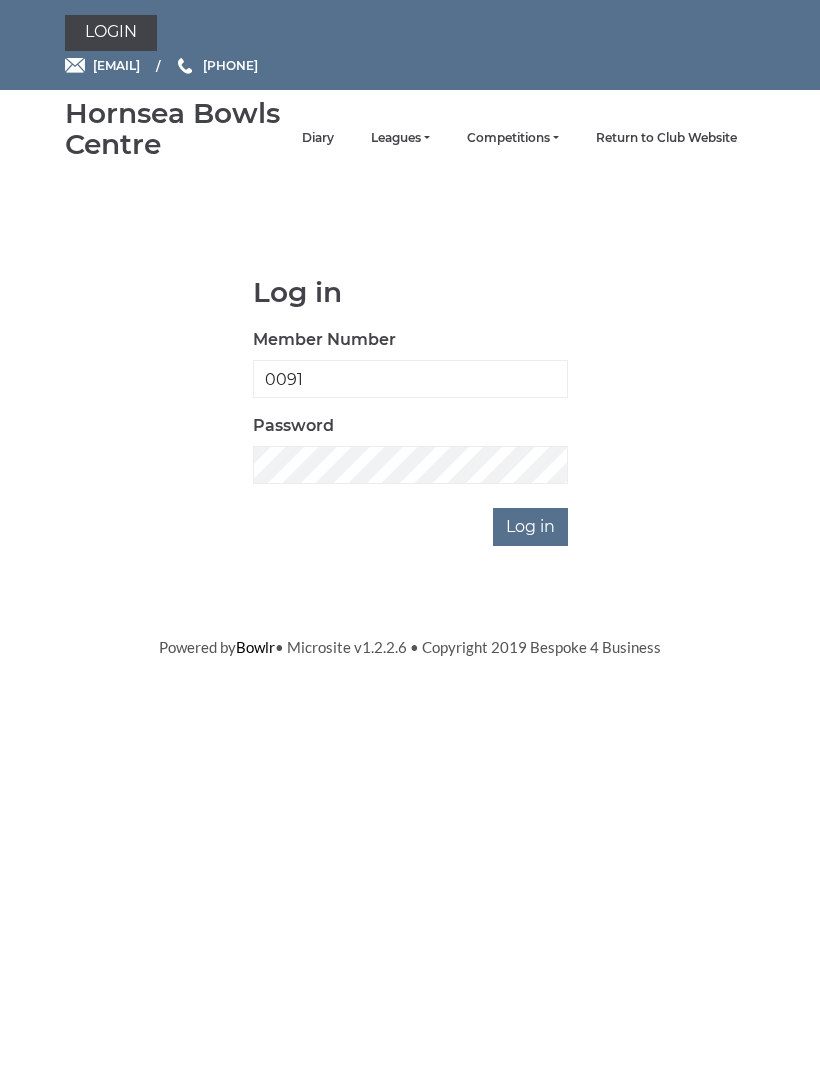 click on "Log in" at bounding box center [530, 527] 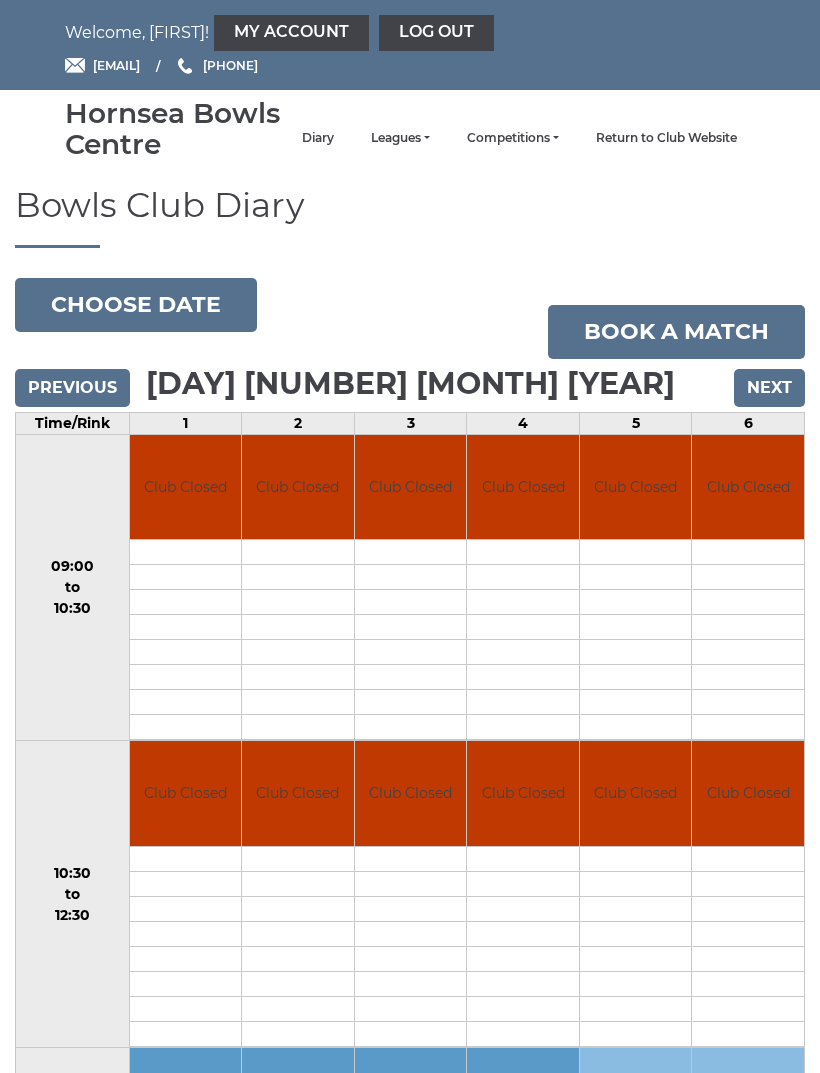 scroll, scrollTop: 0, scrollLeft: 0, axis: both 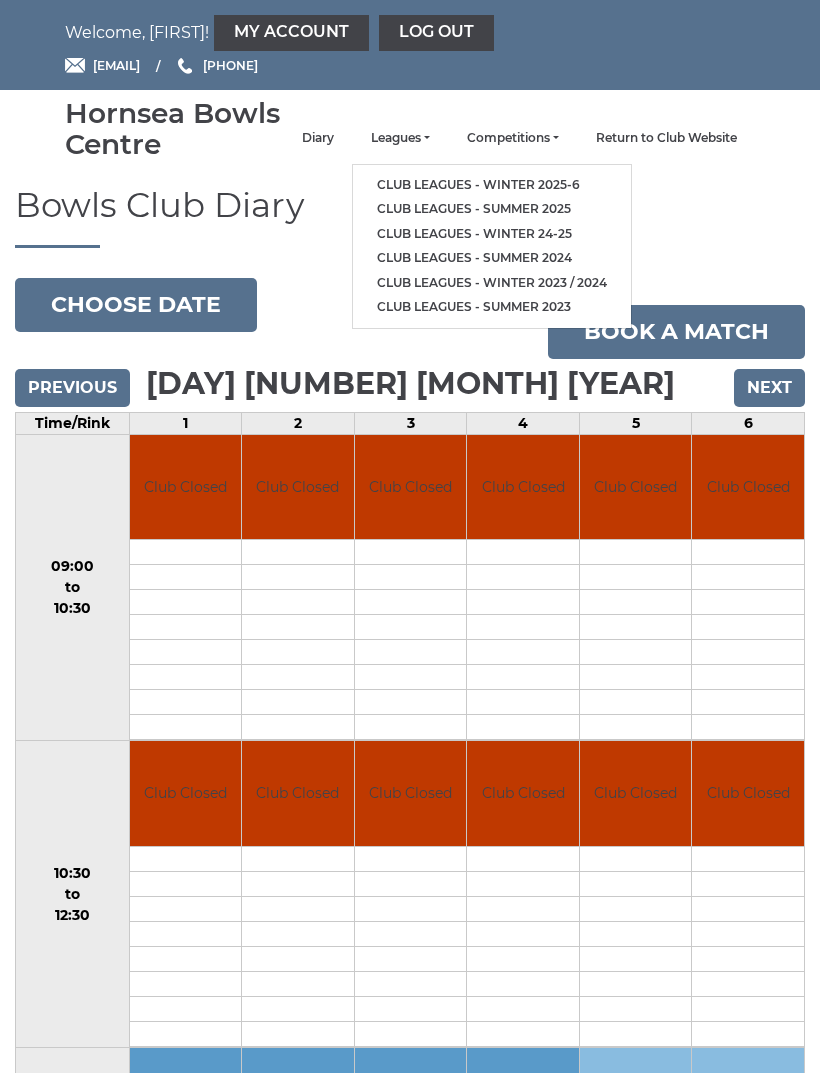 click on "Club leagues - Winter 2025-6" at bounding box center [492, 185] 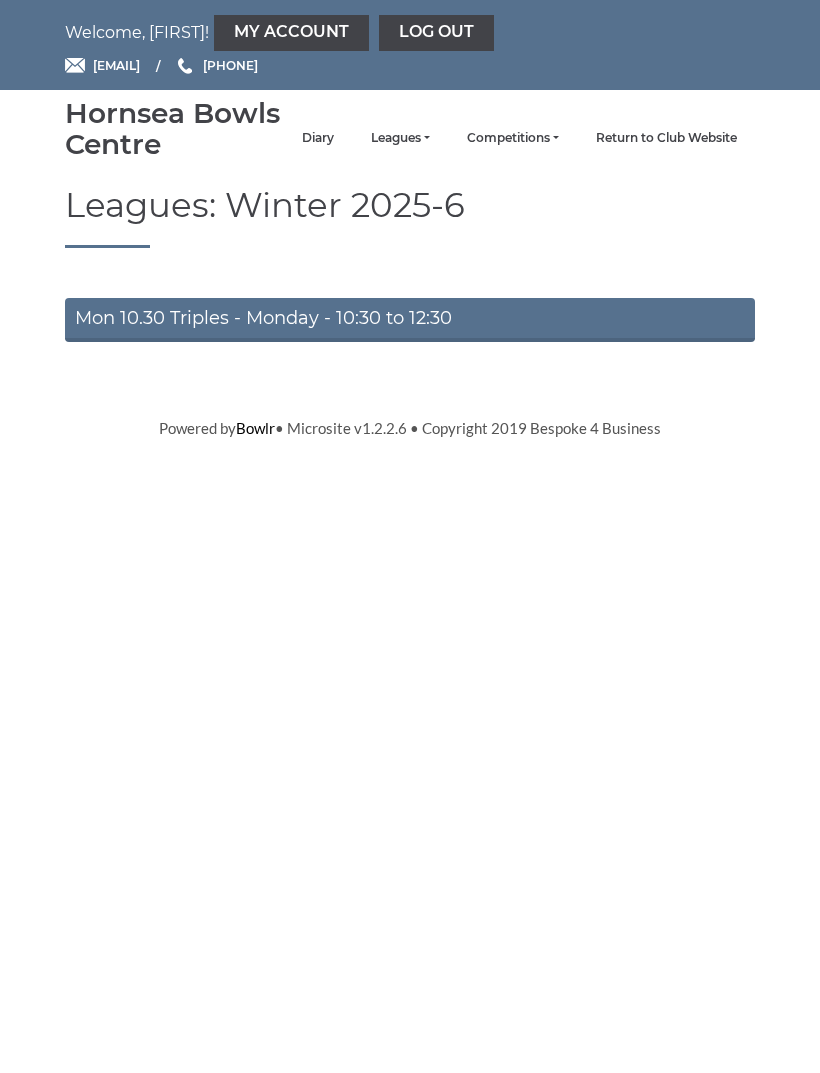 scroll, scrollTop: 0, scrollLeft: 0, axis: both 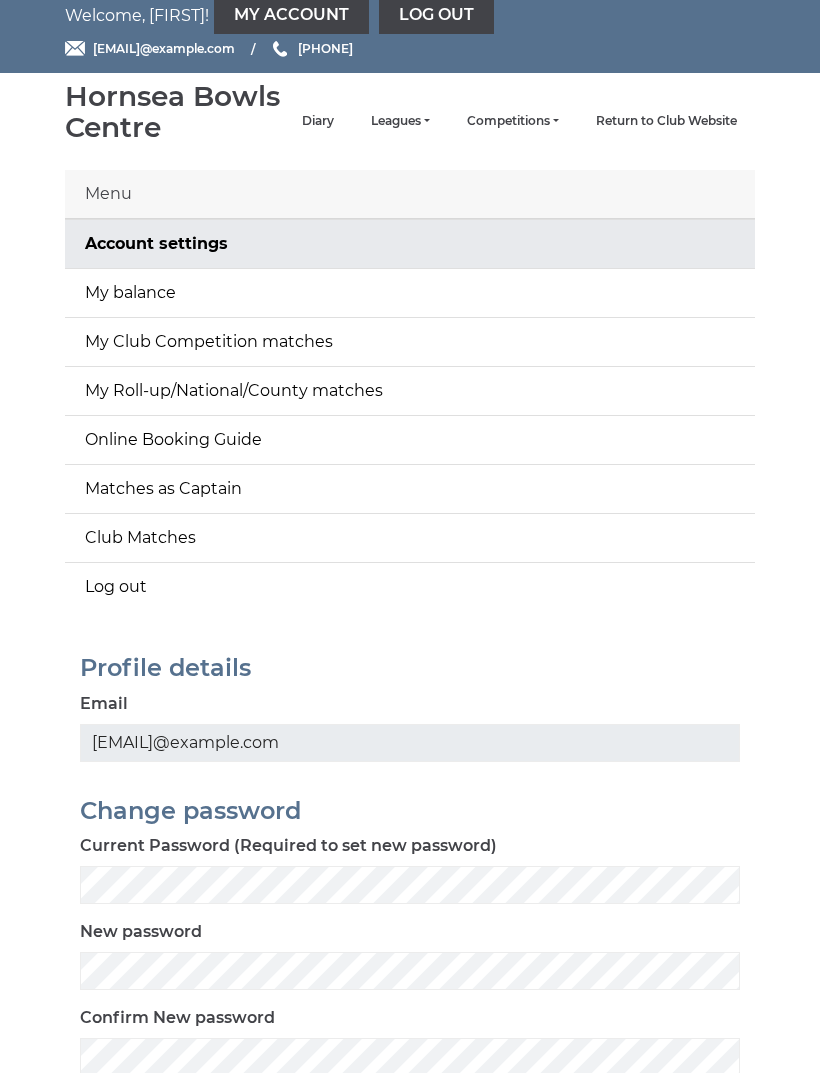 click on "My balance" at bounding box center [410, 294] 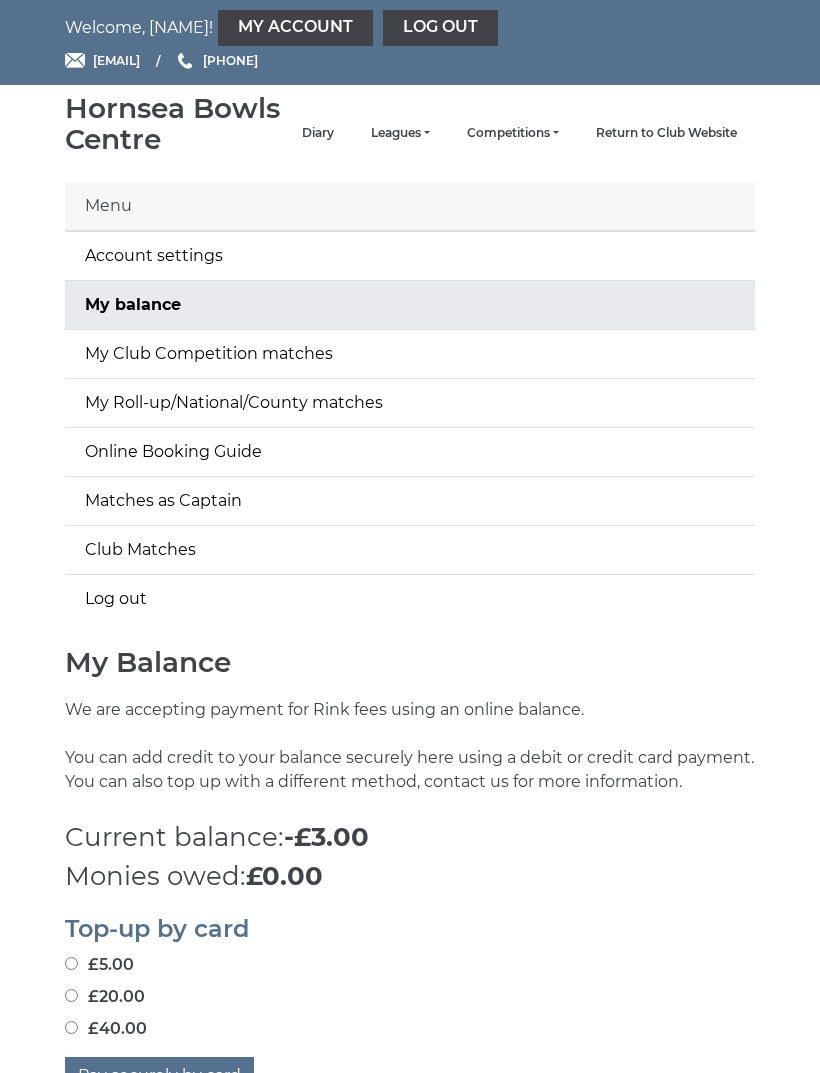 scroll, scrollTop: 0, scrollLeft: 0, axis: both 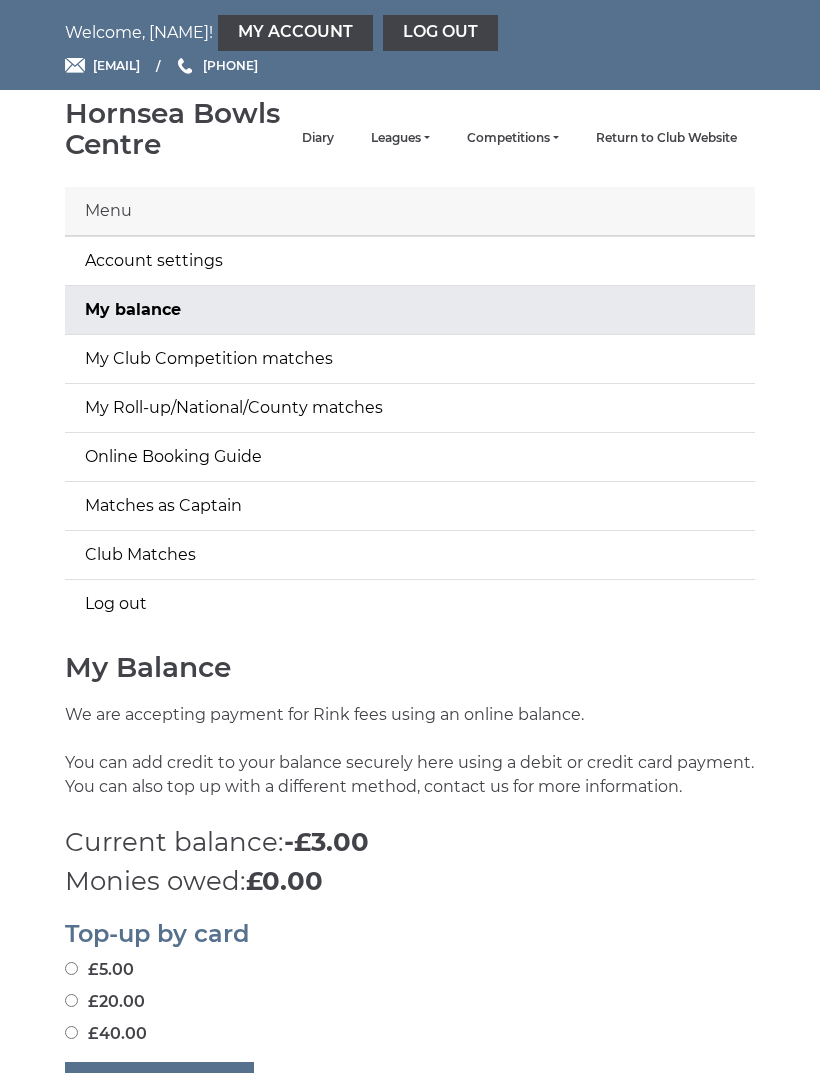 click on "Competitions
Club competitions - Winter 2025-6 Club competitions - Summer 2025 Club competitions - Winter 24-25 Club competitions - Summer 2024 Club competitions - Winter 2023 / 2024 Club competitions - Summer 2023" at bounding box center [512, 138] 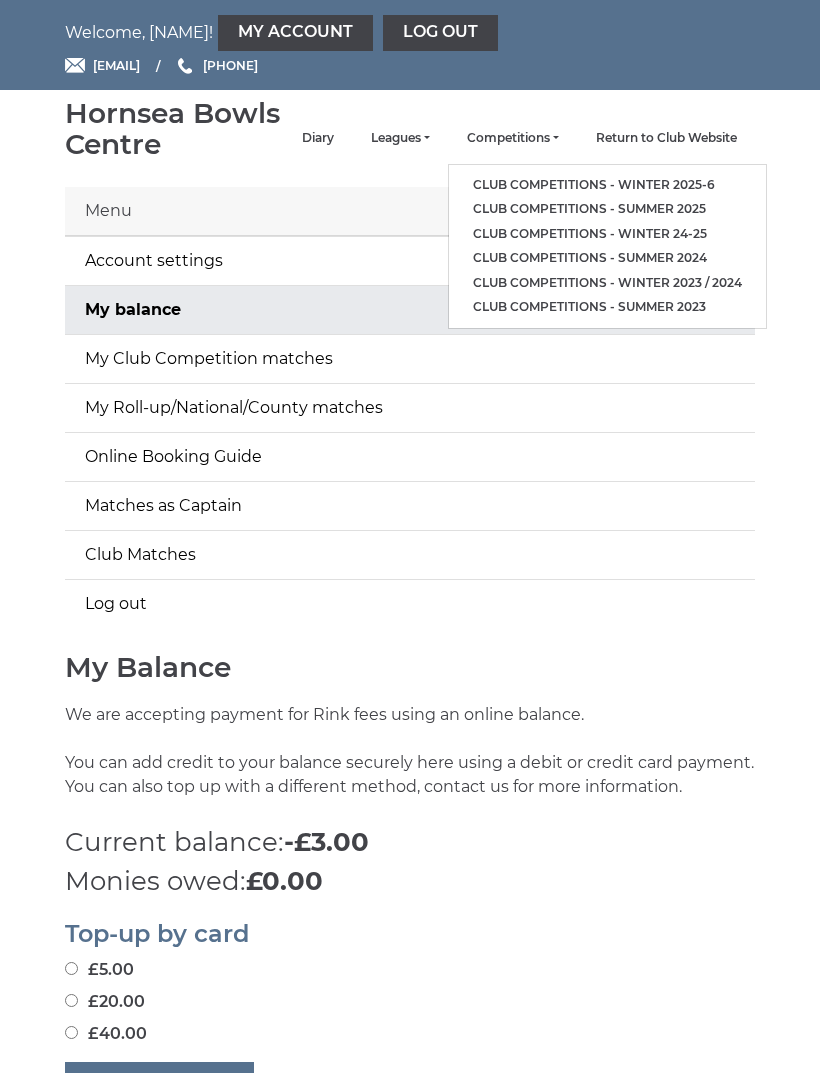 click on "Club competitions - Winter 2025-6" at bounding box center (607, 185) 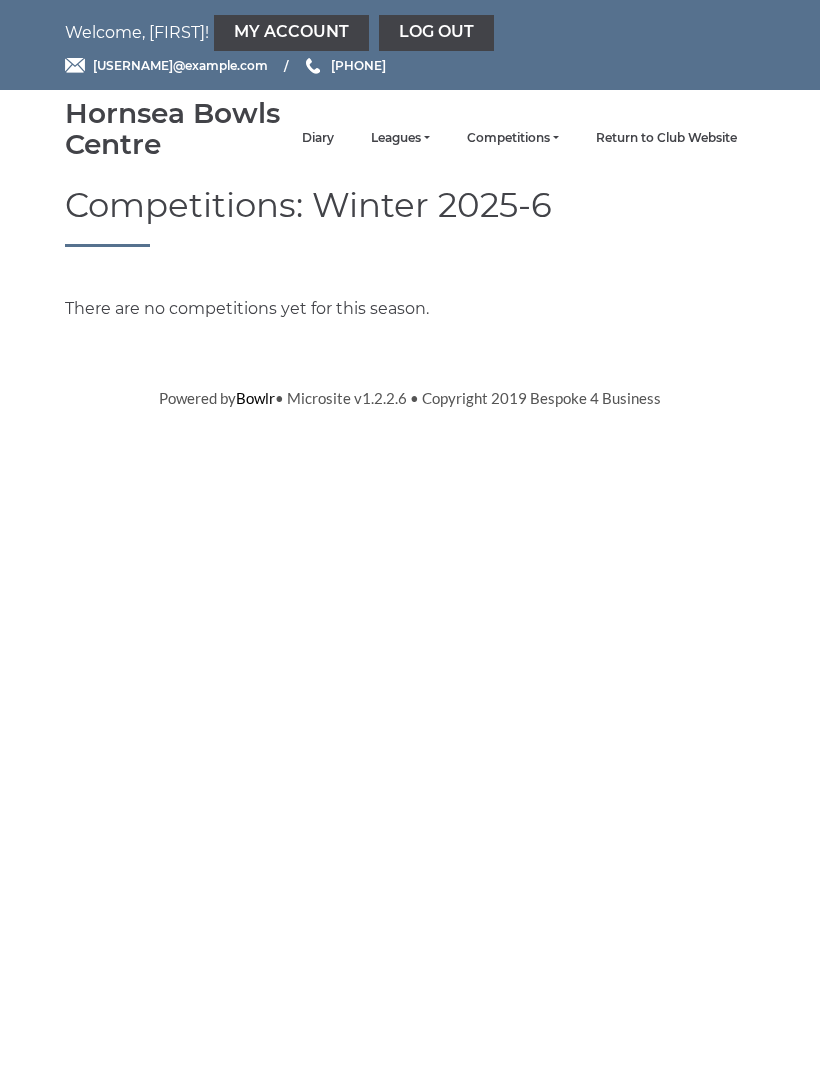 scroll, scrollTop: 0, scrollLeft: 0, axis: both 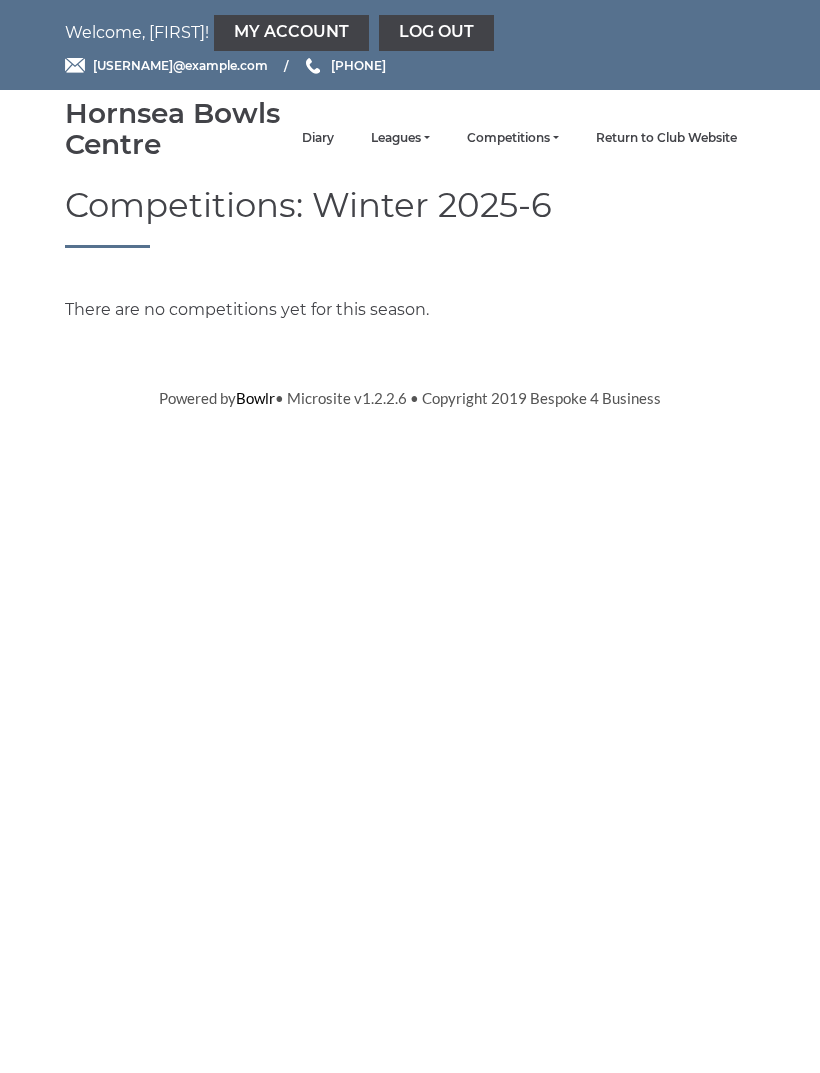 click on "Hornsea Bowls Centre" at bounding box center [174, 129] 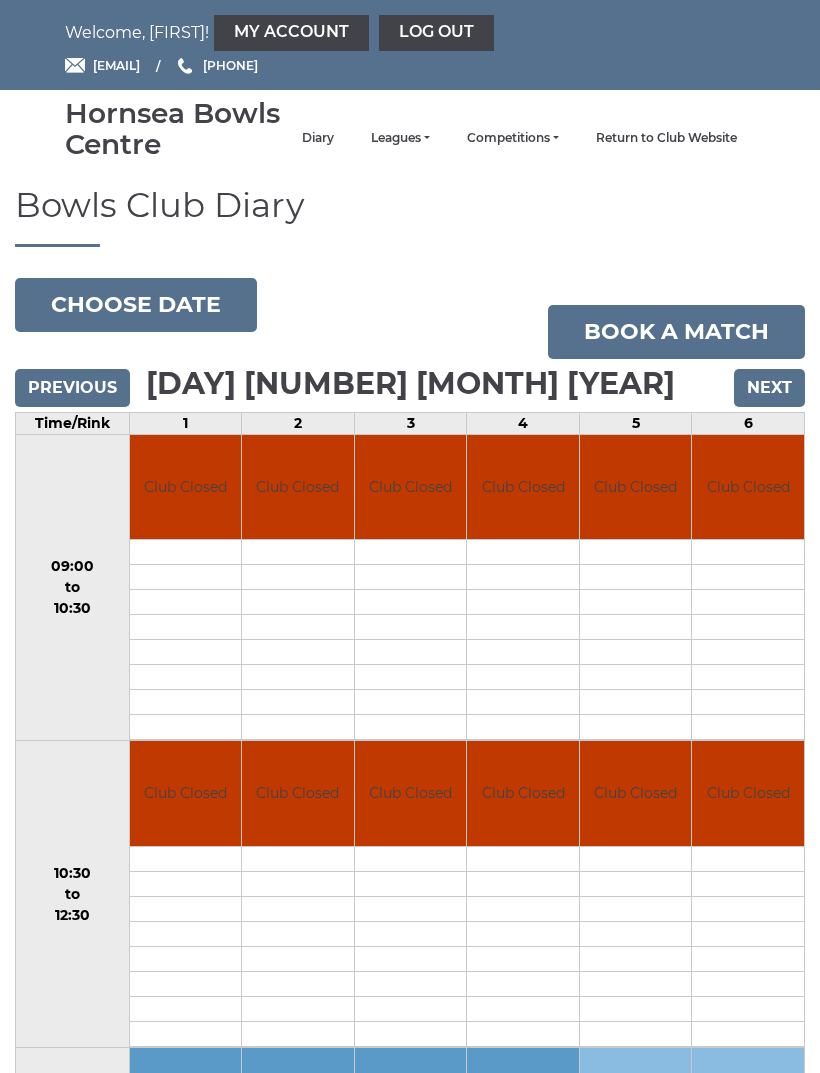 scroll, scrollTop: 0, scrollLeft: 0, axis: both 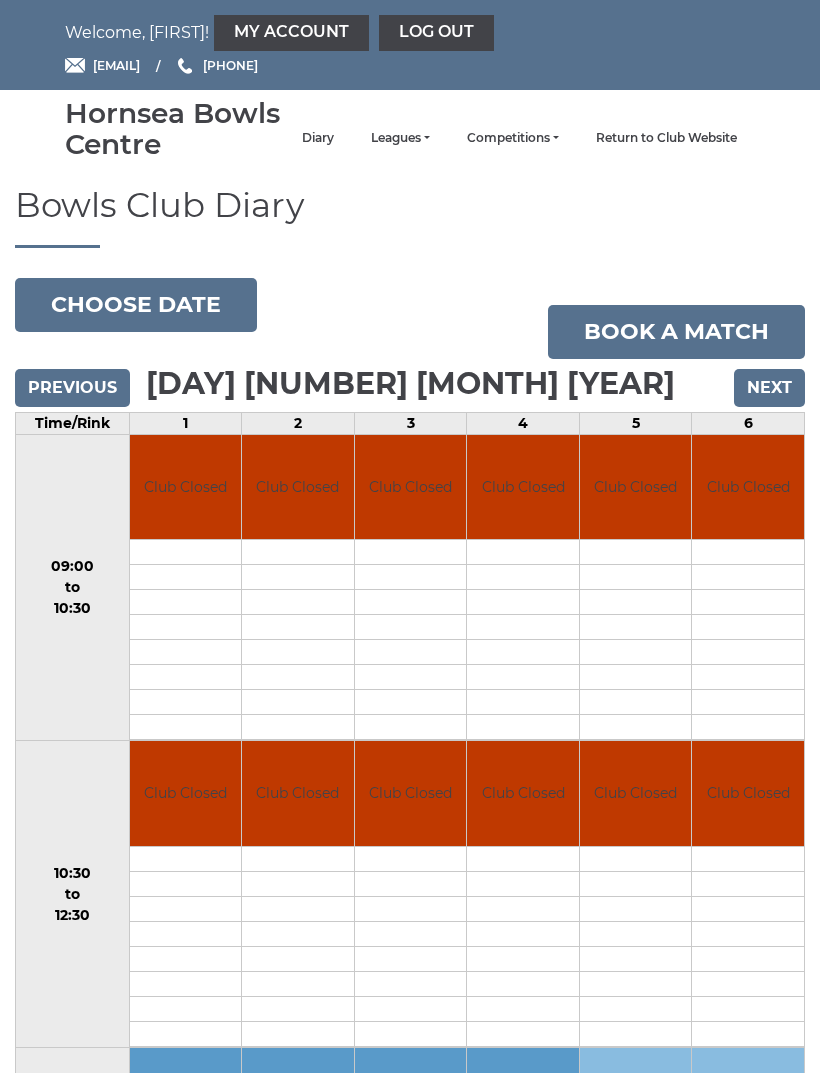 click on "Choose date" at bounding box center (136, 305) 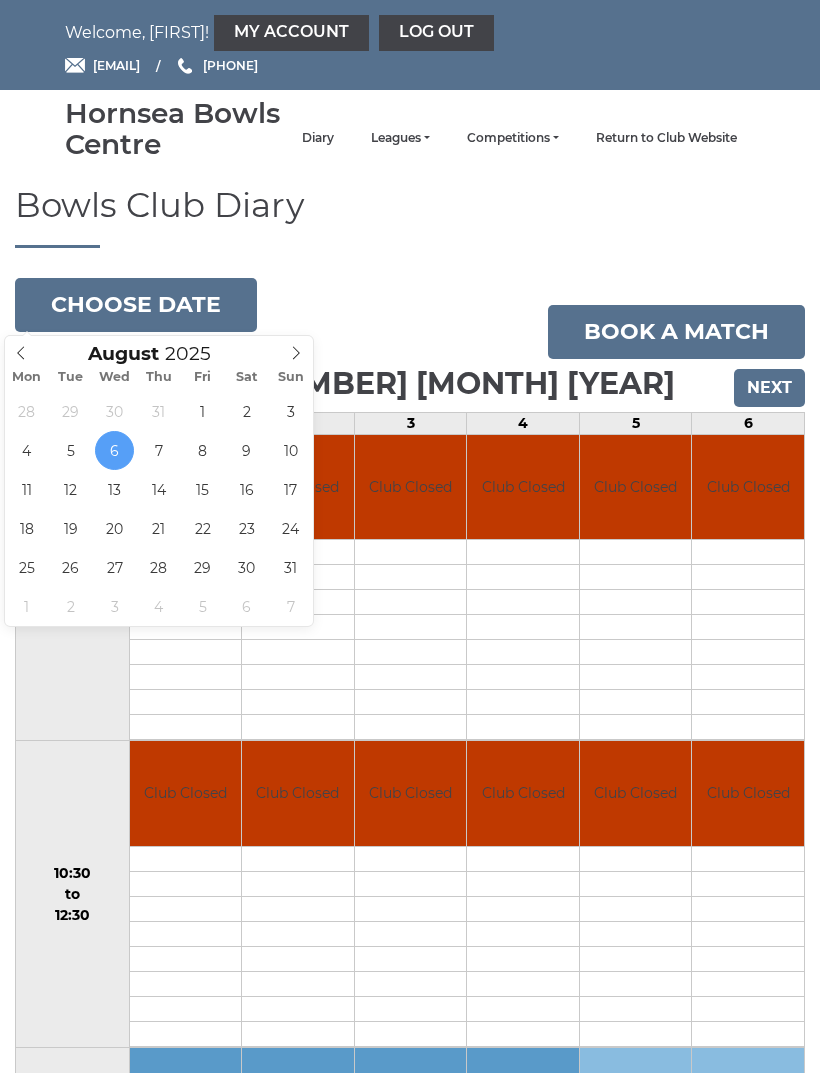 click 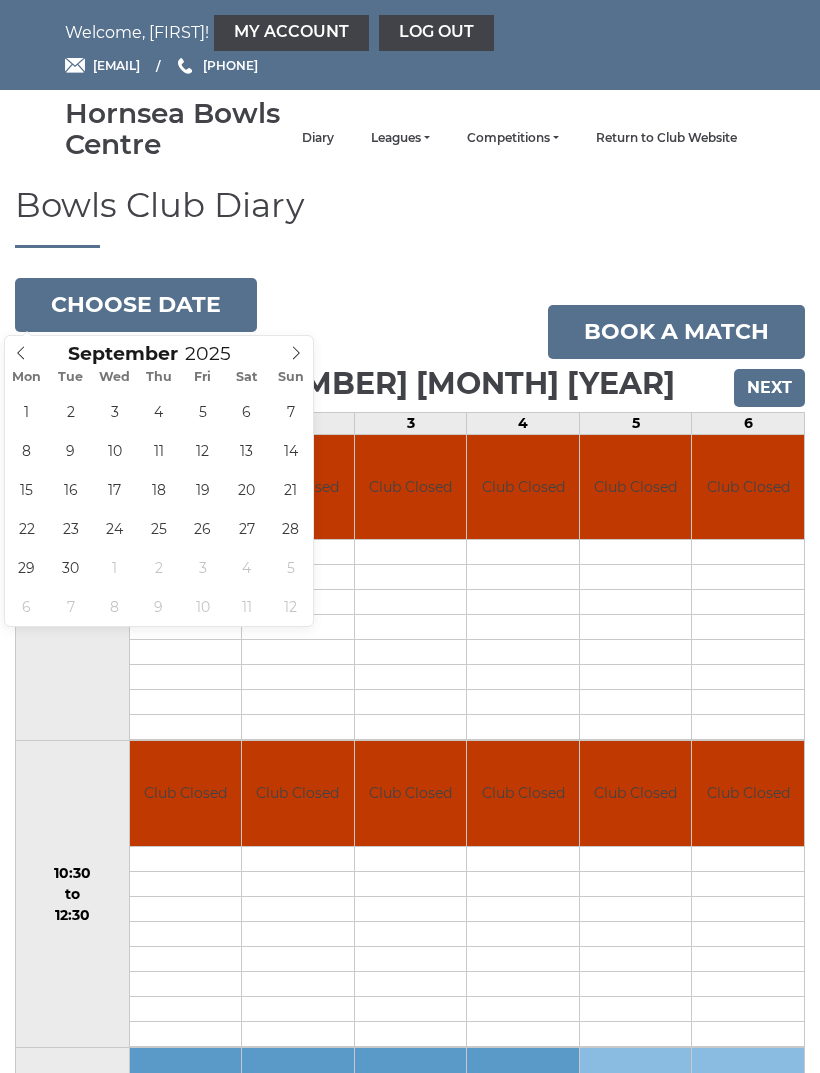 type on "[DATE]" 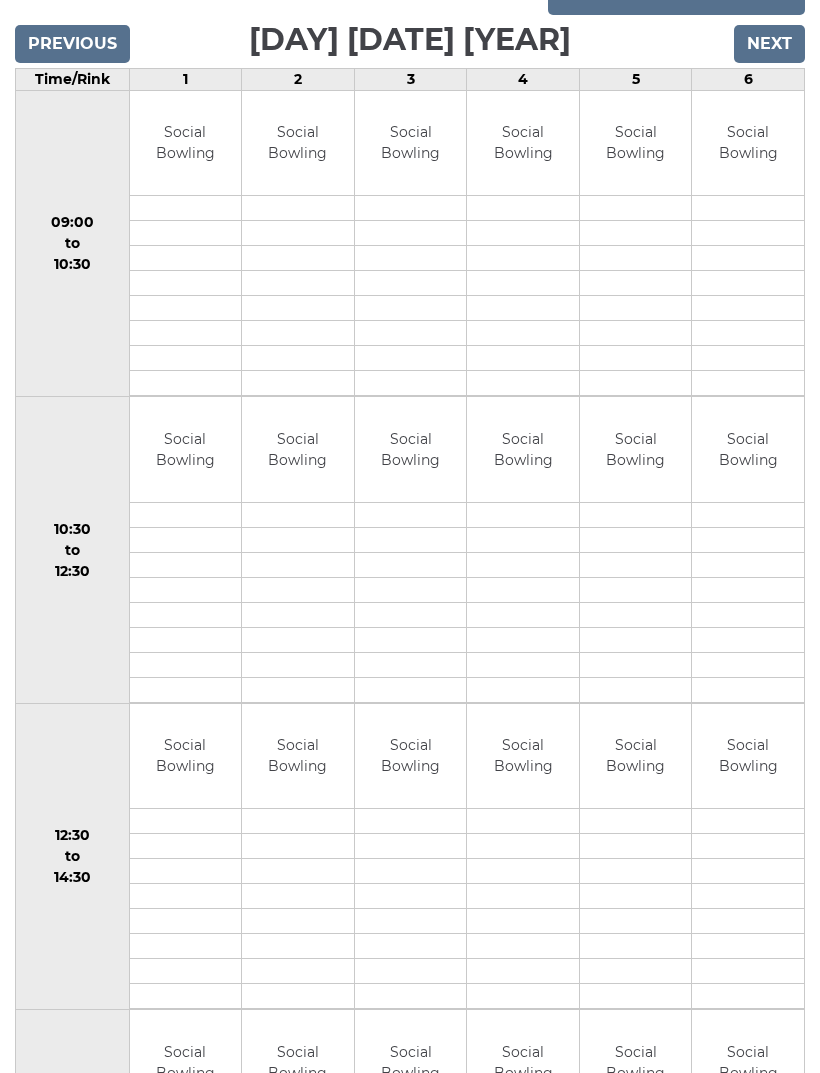 scroll, scrollTop: 0, scrollLeft: 0, axis: both 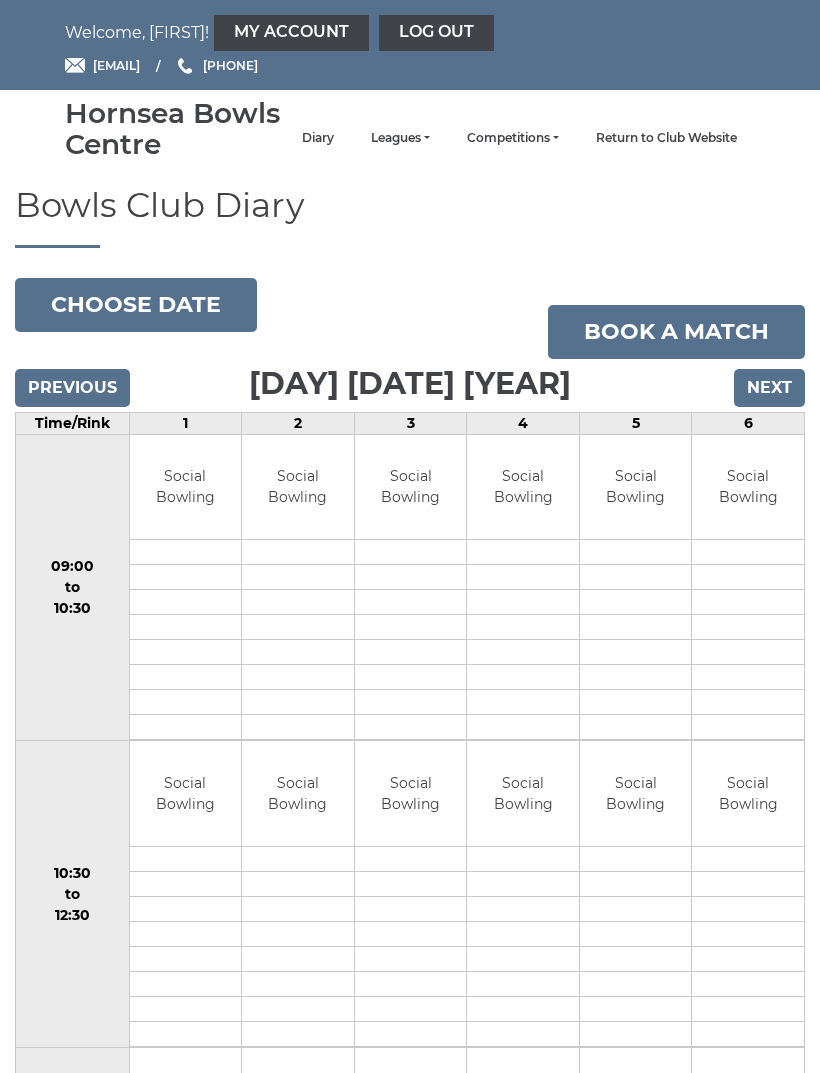 click on "Diary" at bounding box center (317, 138) 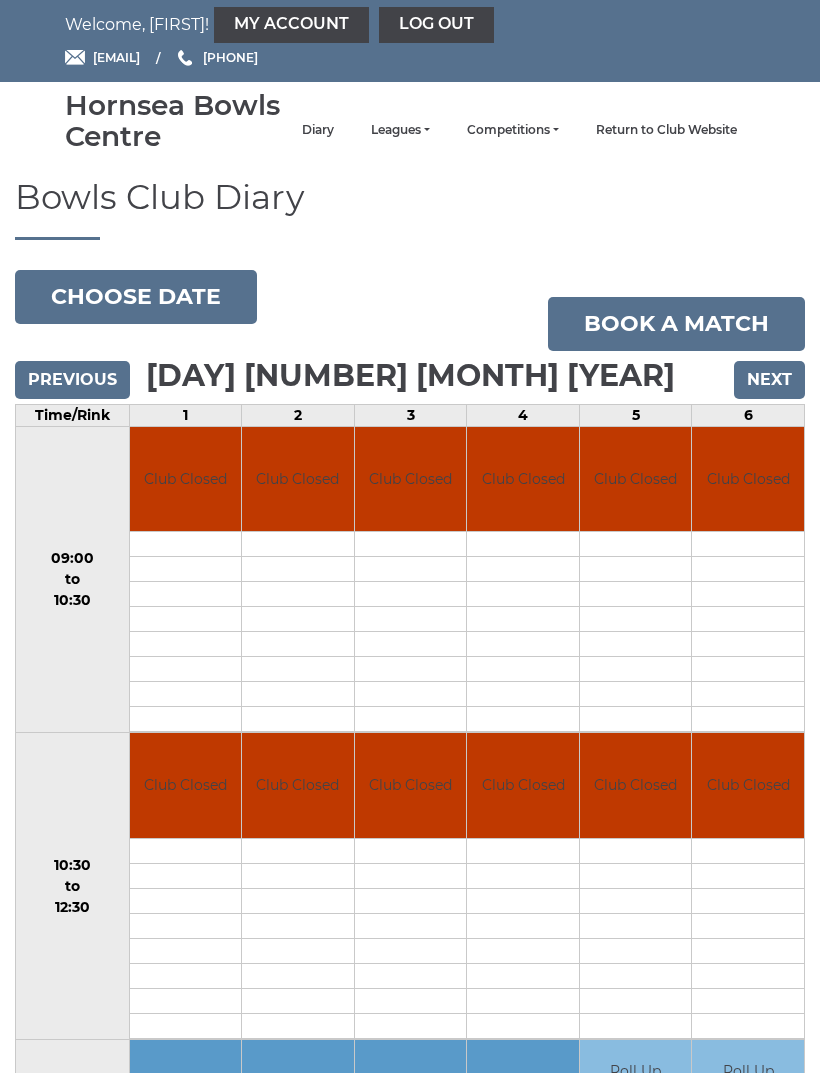 scroll, scrollTop: 0, scrollLeft: 0, axis: both 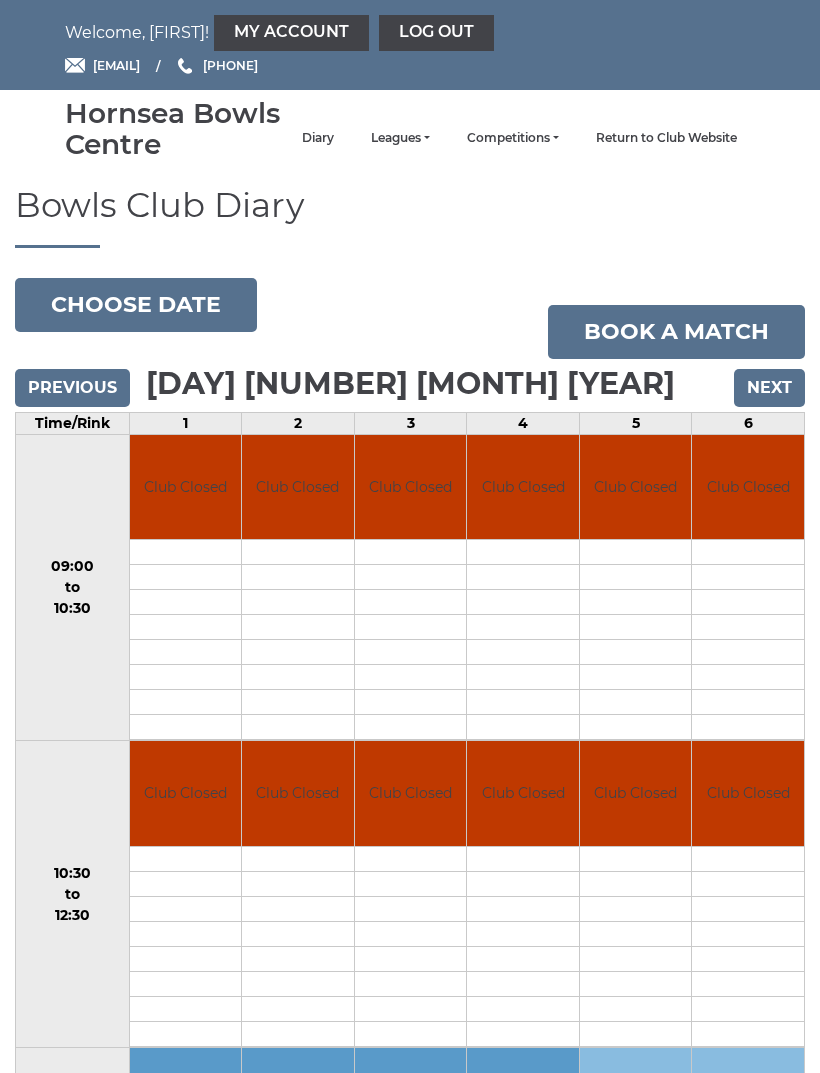 click on "Next" at bounding box center (769, 388) 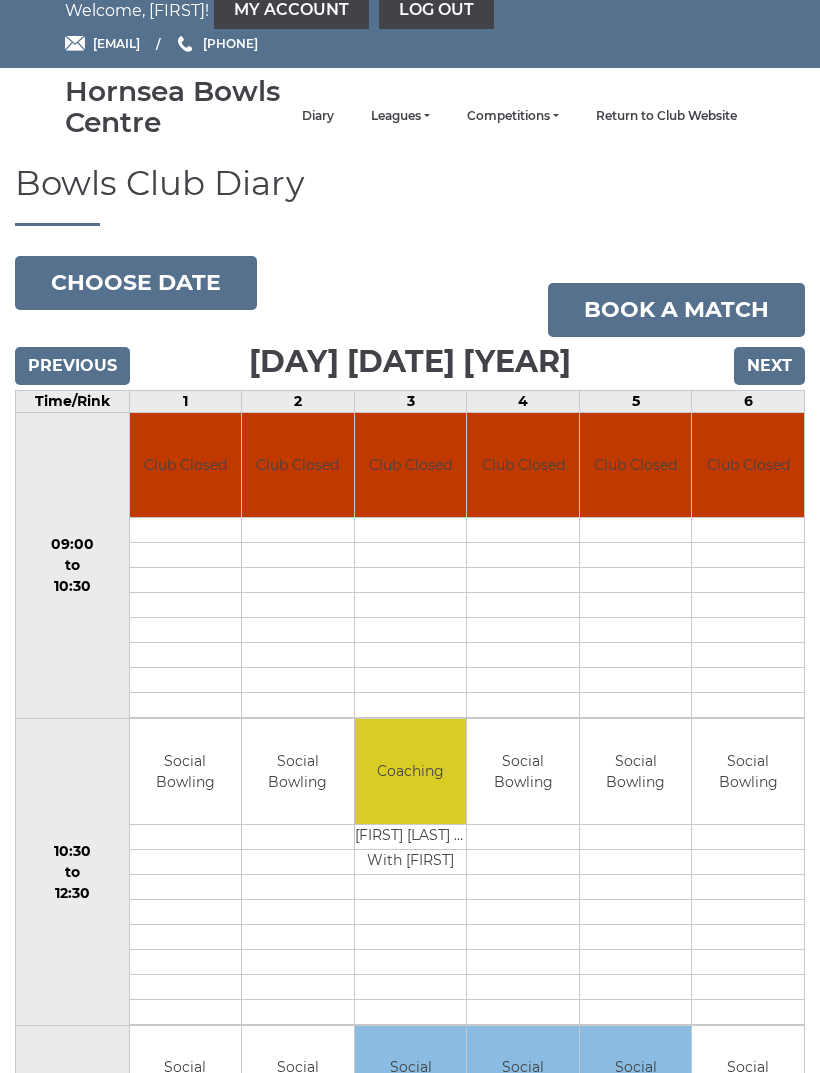 scroll, scrollTop: 0, scrollLeft: 0, axis: both 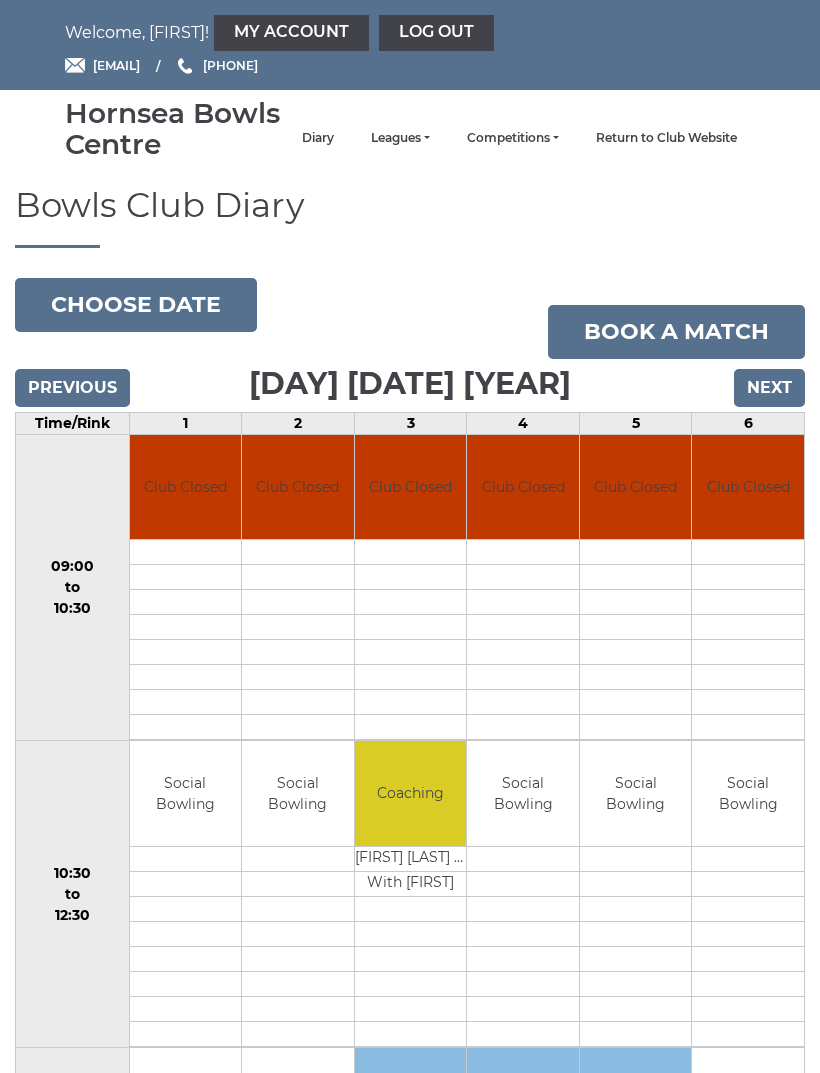 click on "Next" at bounding box center (769, 388) 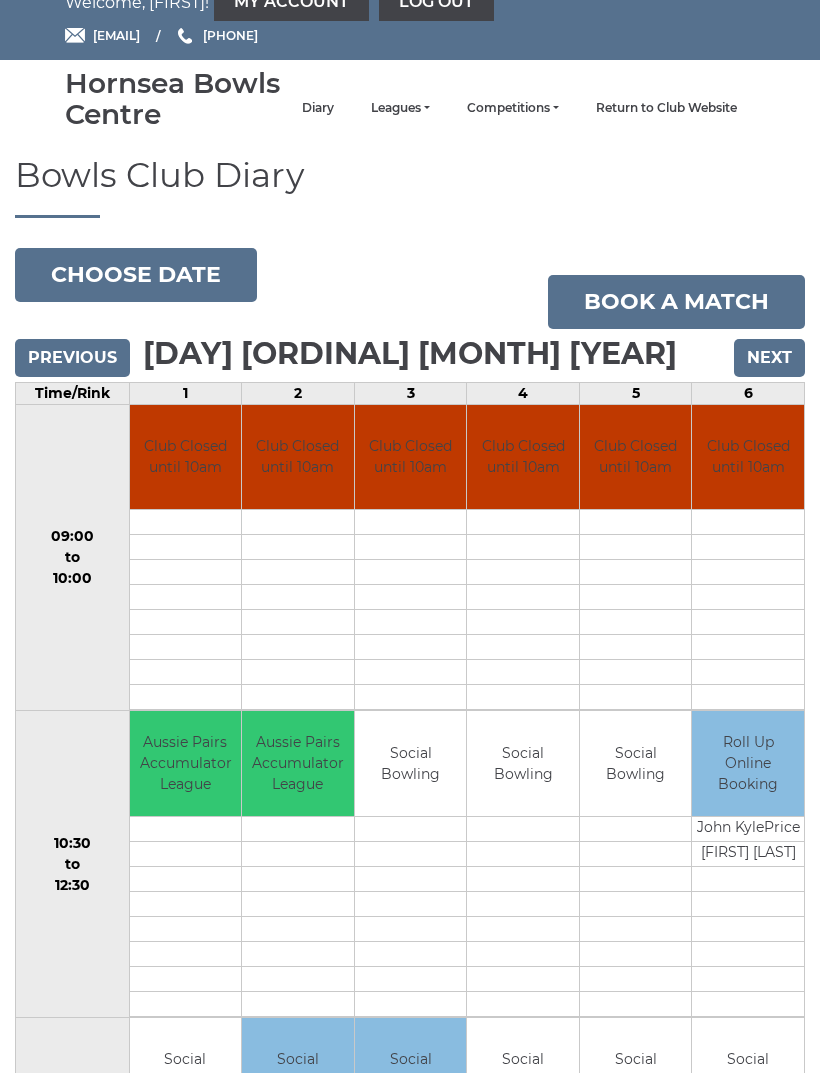 scroll, scrollTop: 0, scrollLeft: 0, axis: both 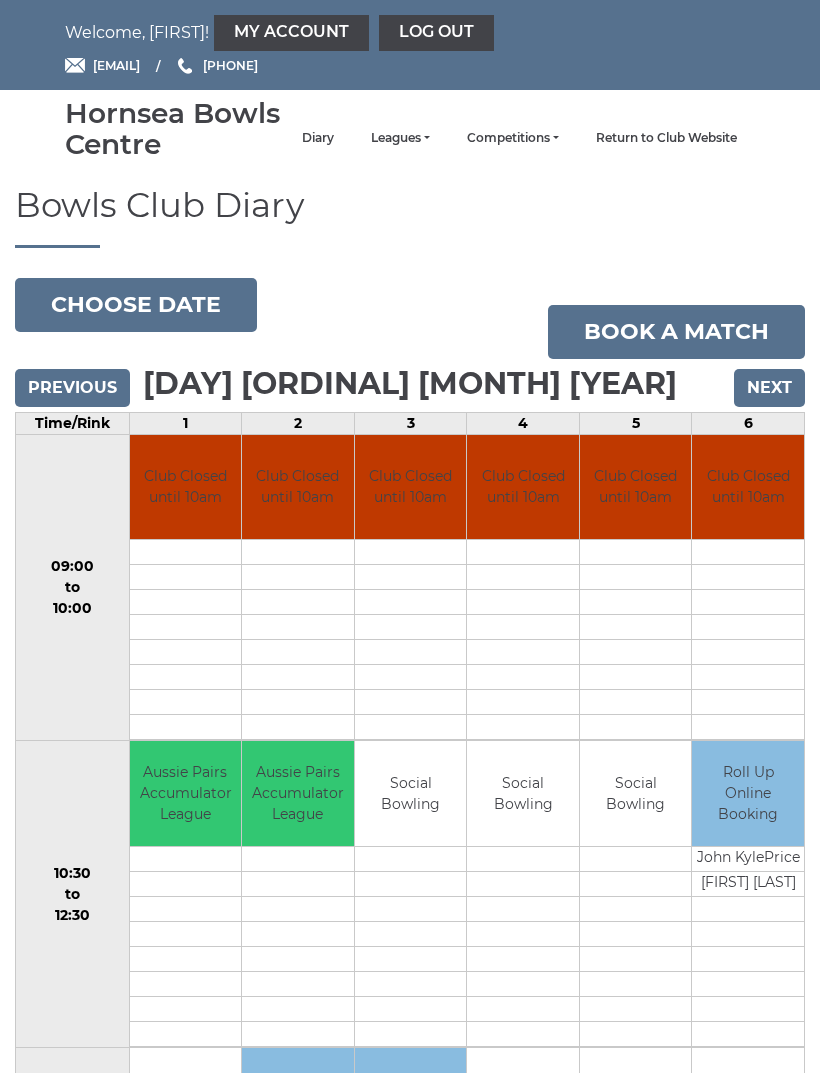 click on "Next" at bounding box center [769, 388] 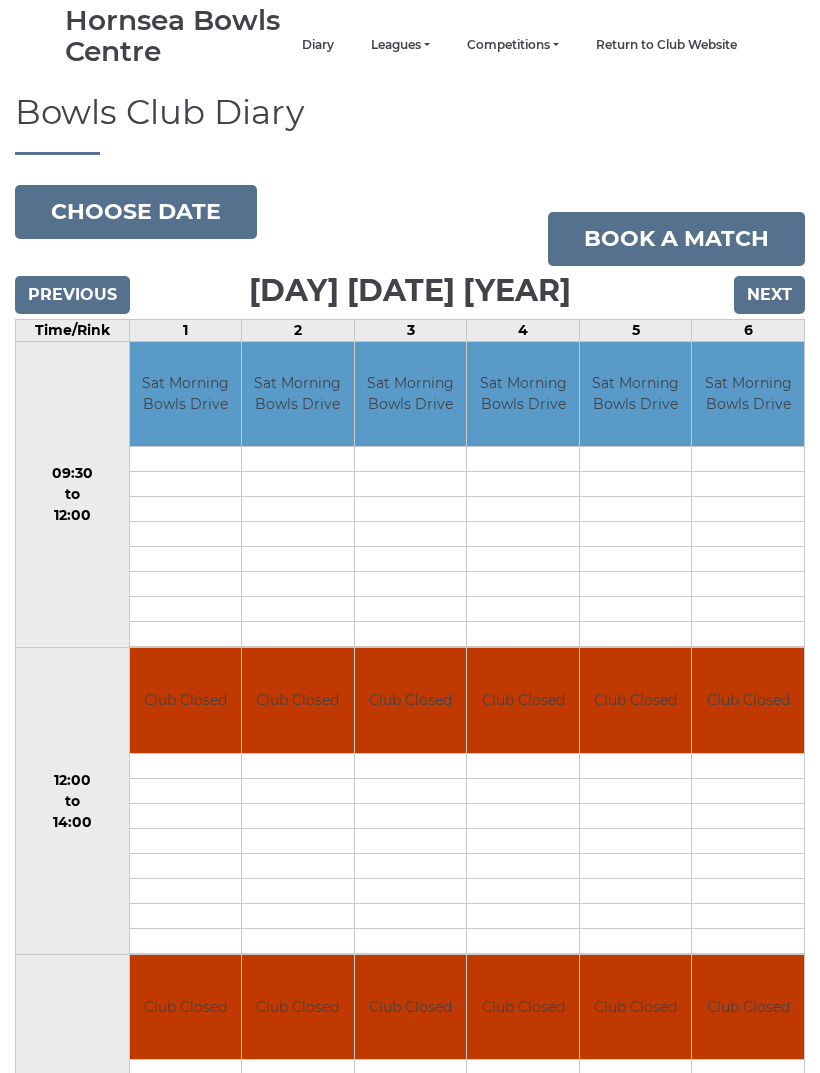scroll, scrollTop: 56, scrollLeft: 0, axis: vertical 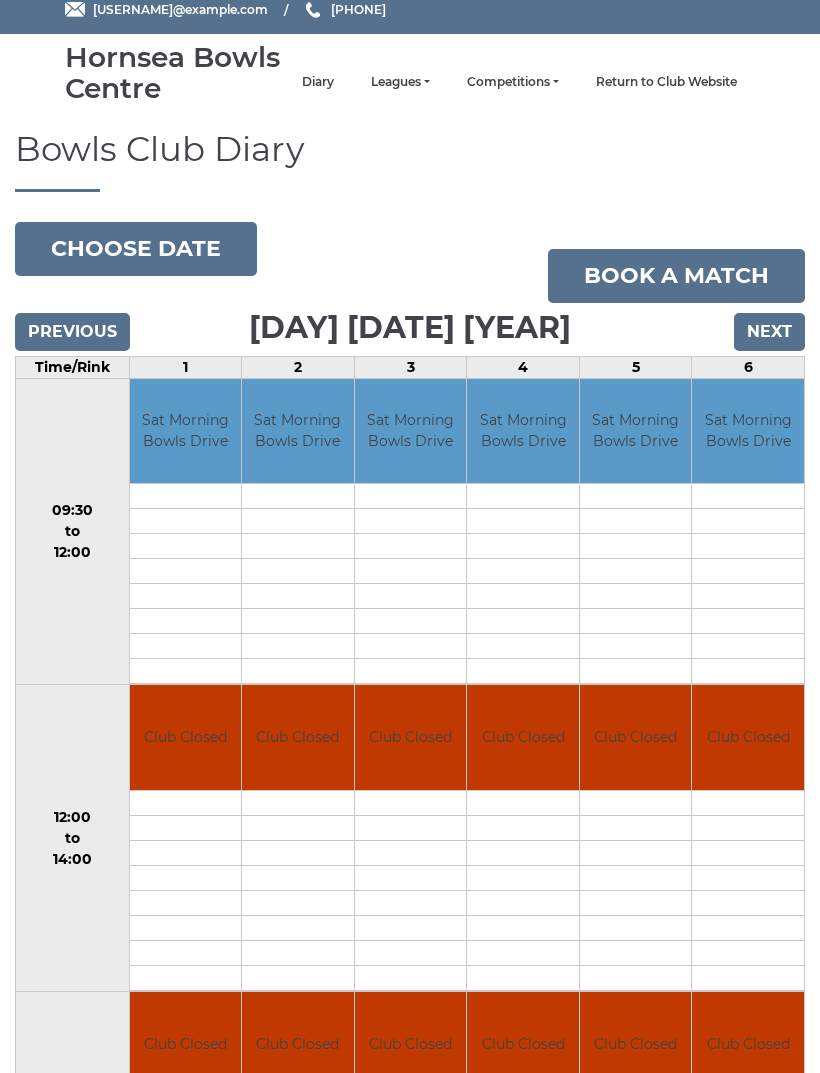 click on "Next" at bounding box center (769, 332) 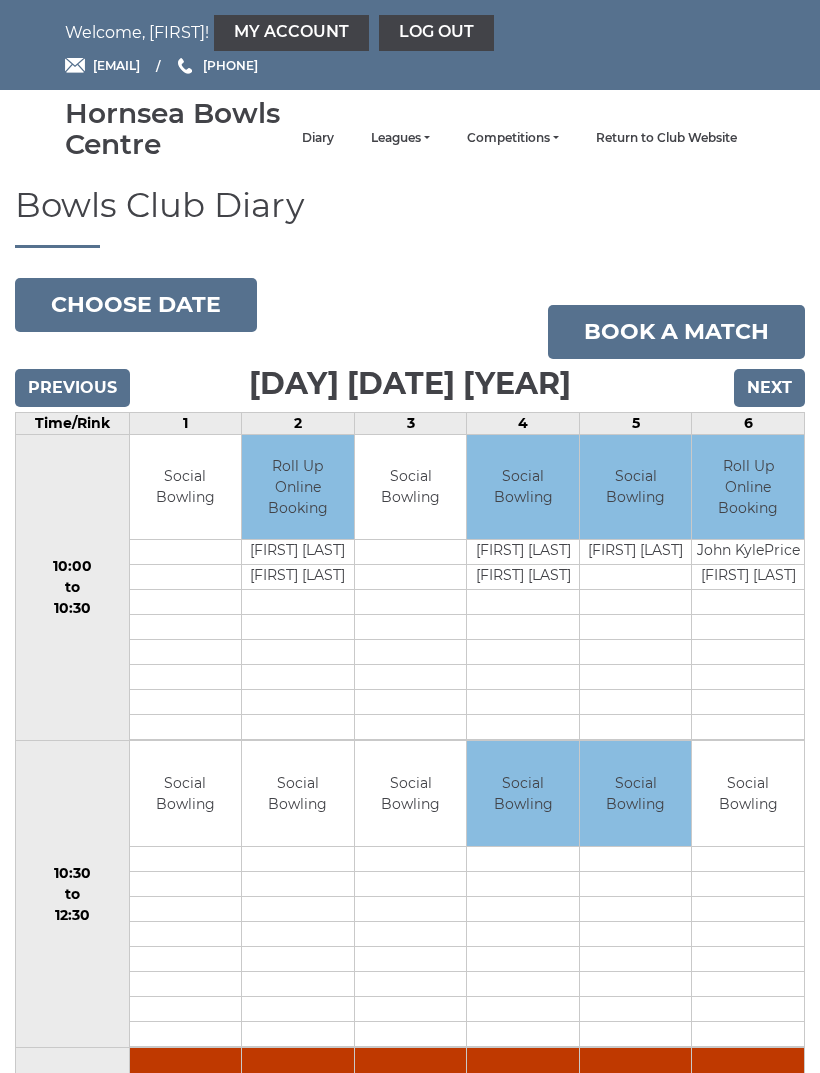 scroll, scrollTop: 0, scrollLeft: 0, axis: both 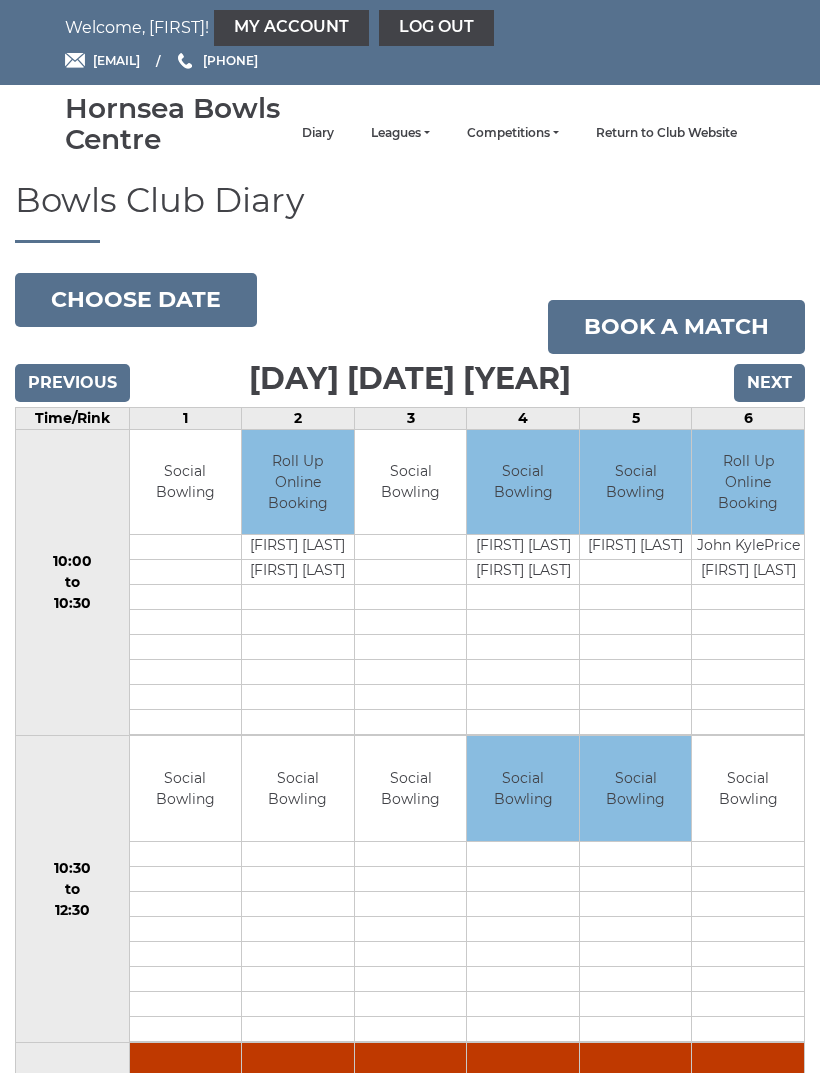 click on "Next" at bounding box center [769, 384] 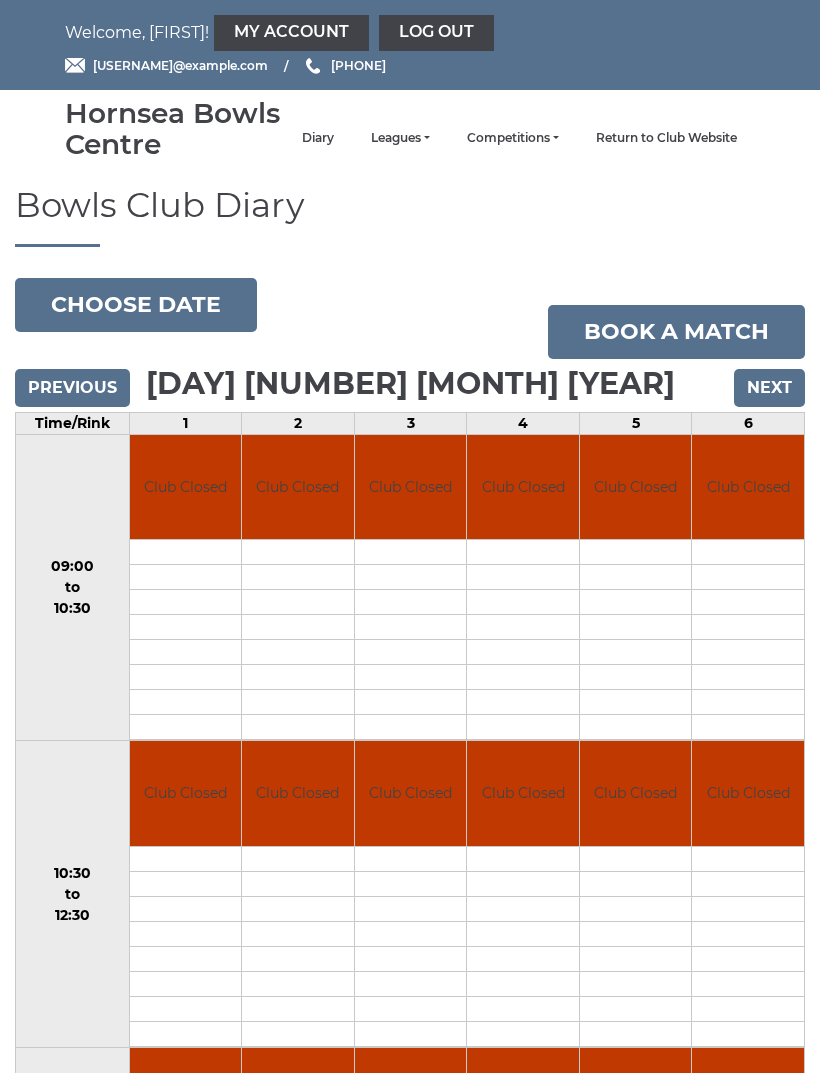 scroll, scrollTop: 0, scrollLeft: 0, axis: both 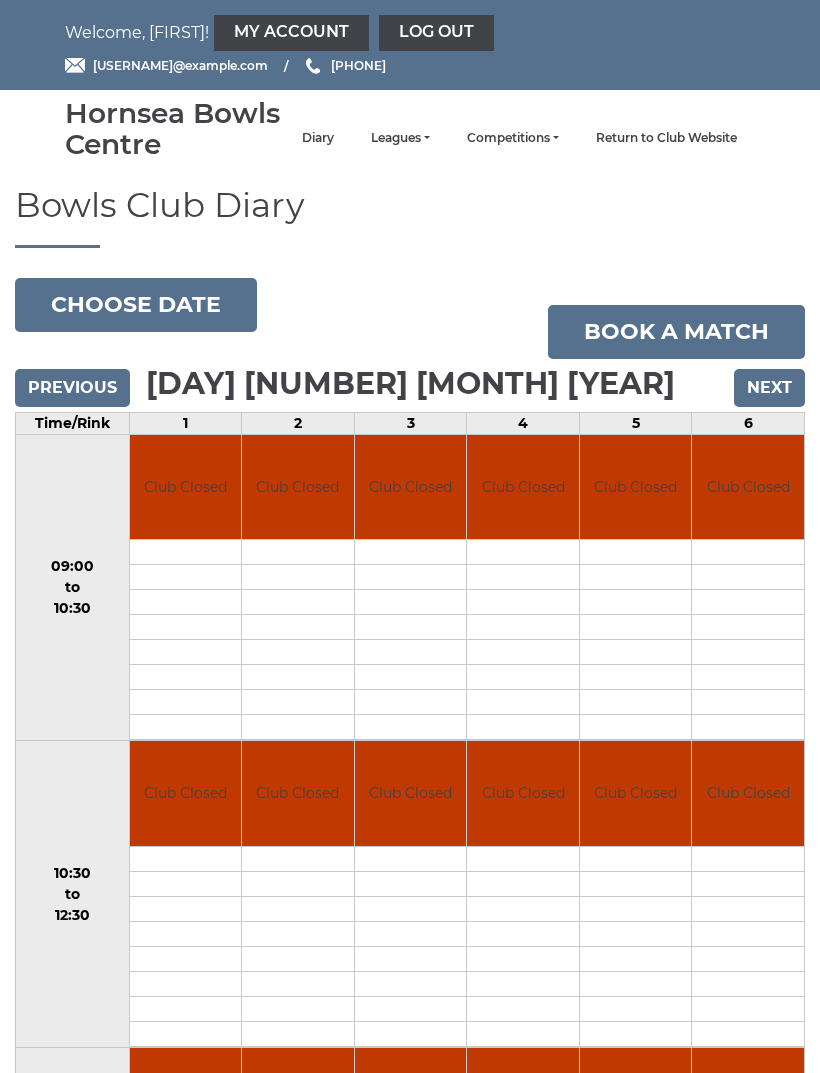 click on "Previous" at bounding box center (72, 388) 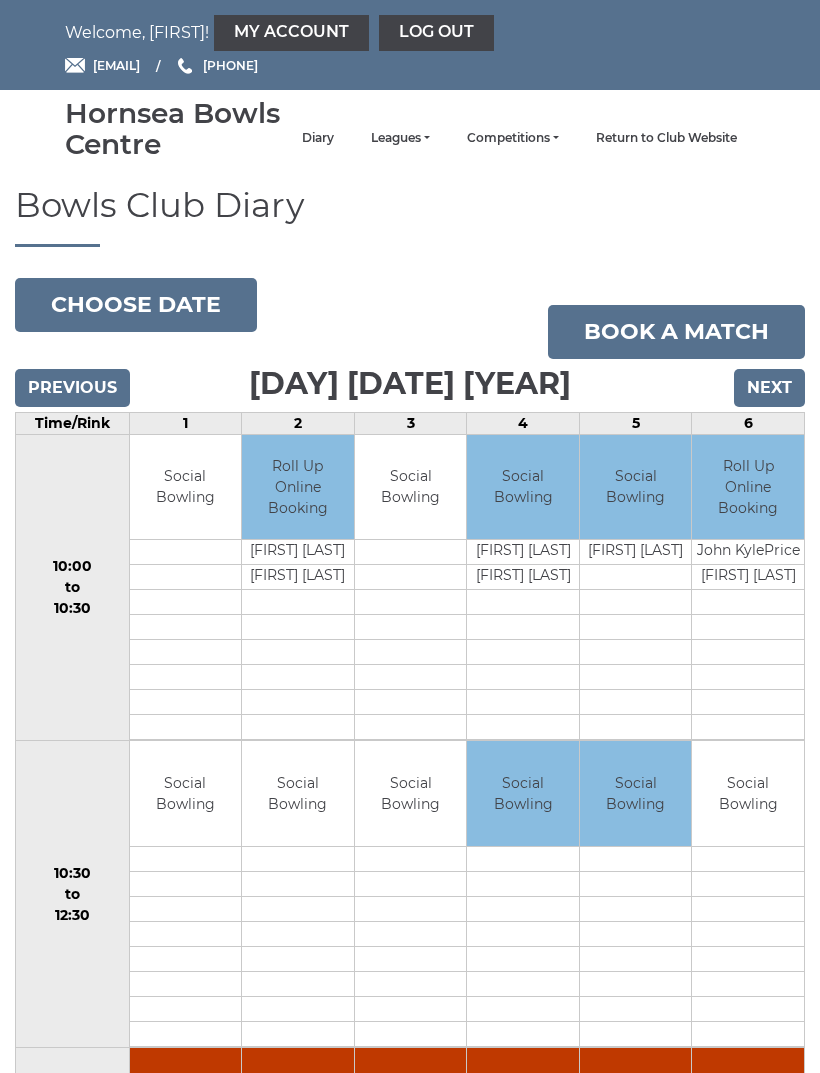 scroll, scrollTop: 0, scrollLeft: 0, axis: both 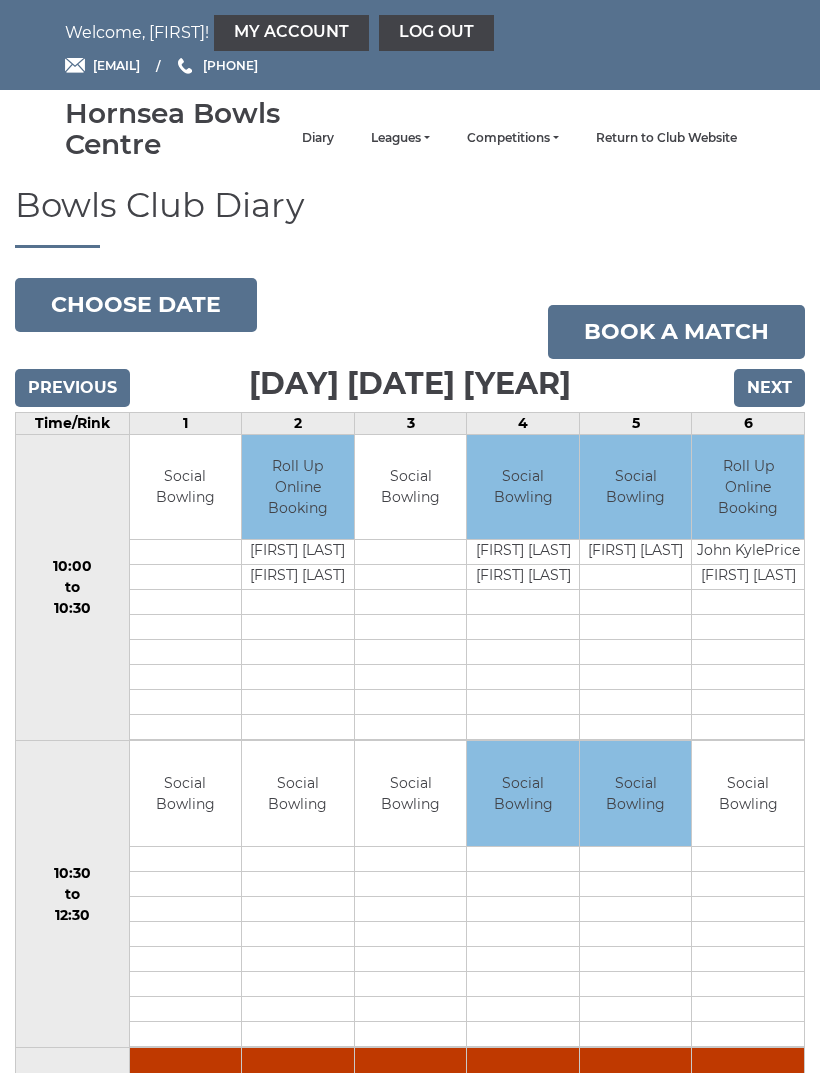 click on "Next" at bounding box center [769, 388] 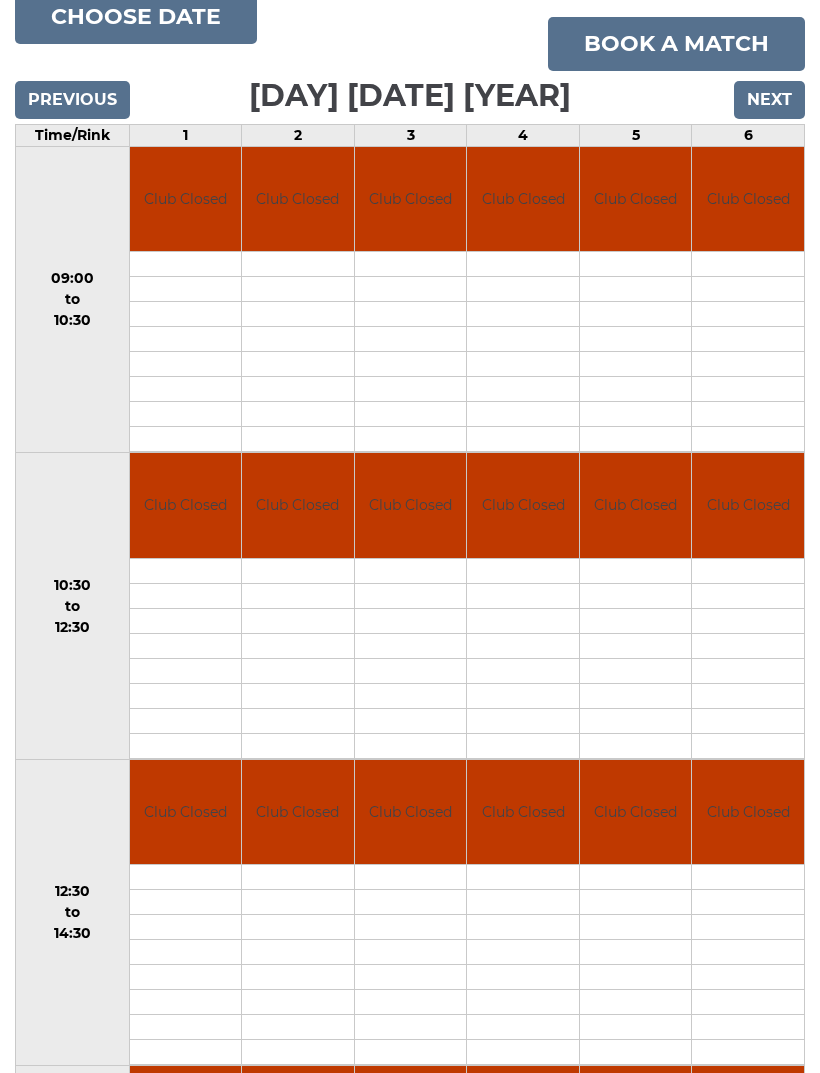 scroll, scrollTop: 0, scrollLeft: 0, axis: both 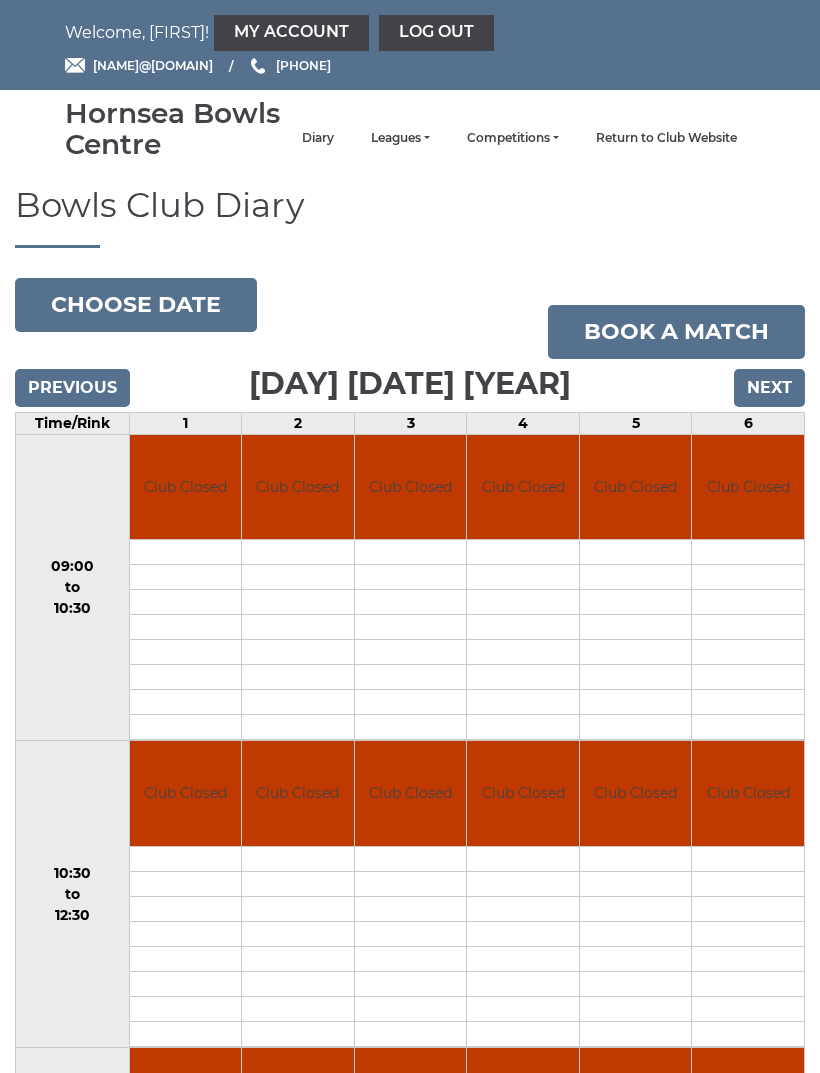 click on "Next" at bounding box center (769, 388) 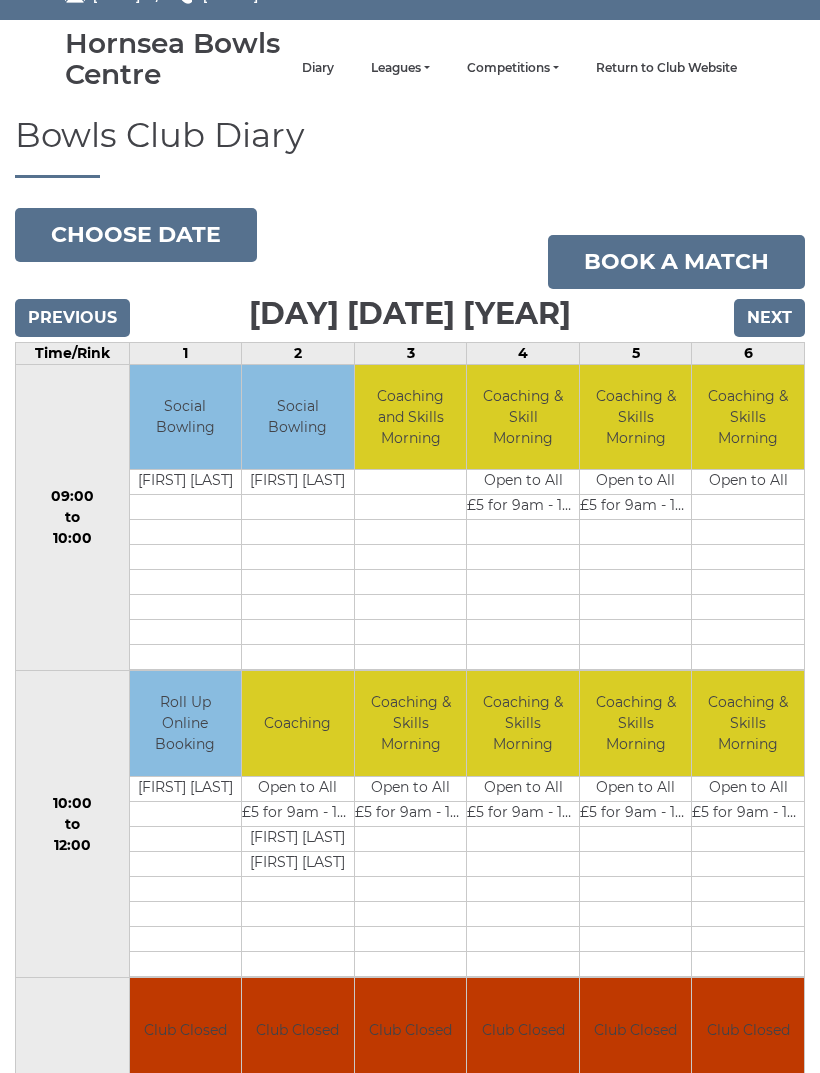 scroll, scrollTop: 0, scrollLeft: 0, axis: both 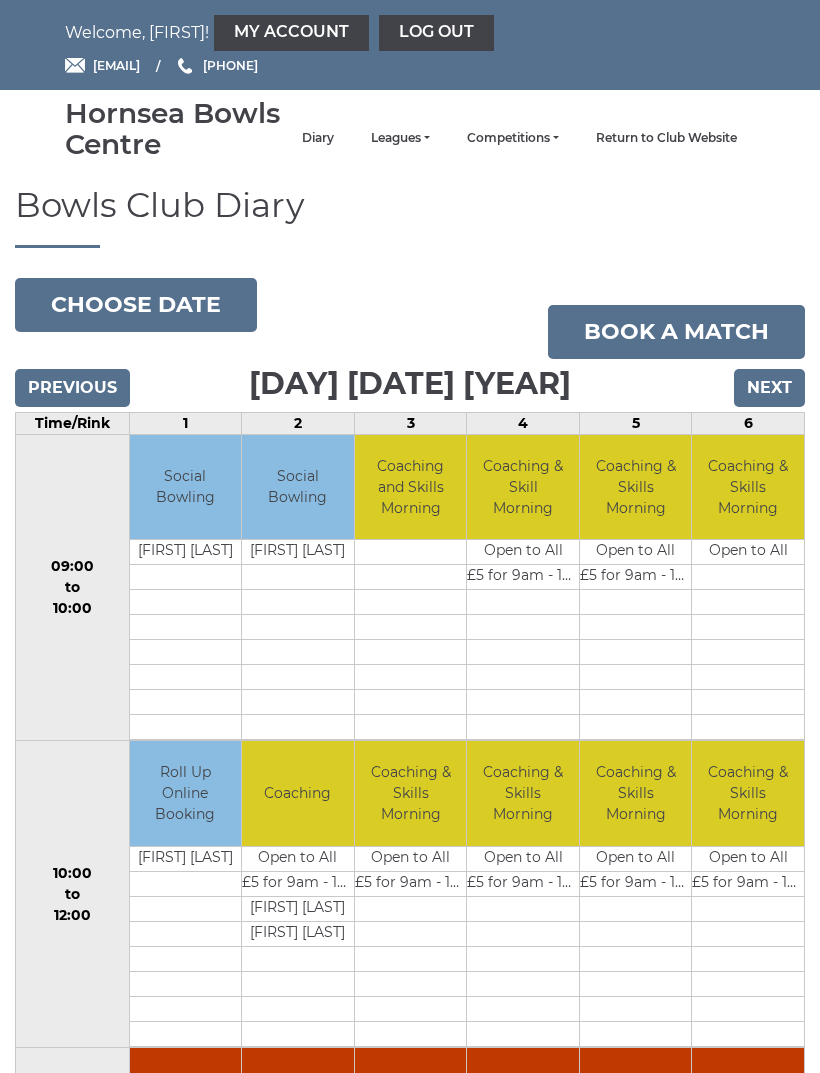 click on "Log out" at bounding box center [436, 33] 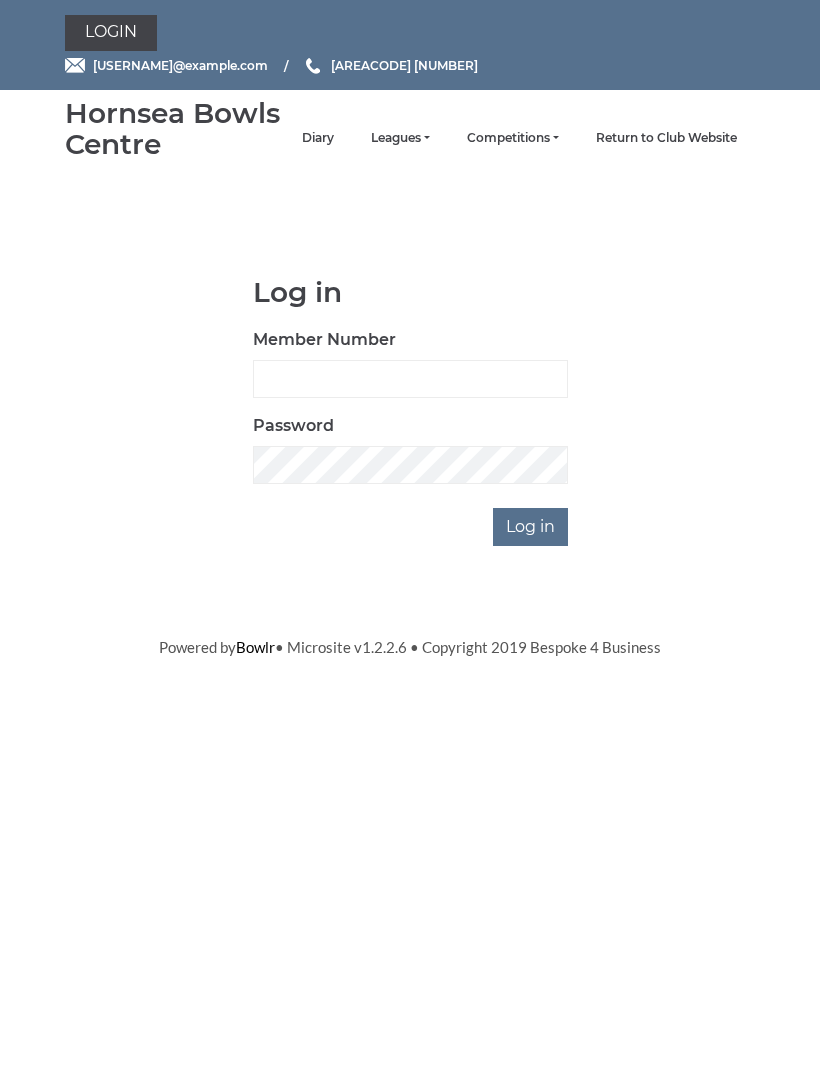 scroll, scrollTop: 0, scrollLeft: 0, axis: both 